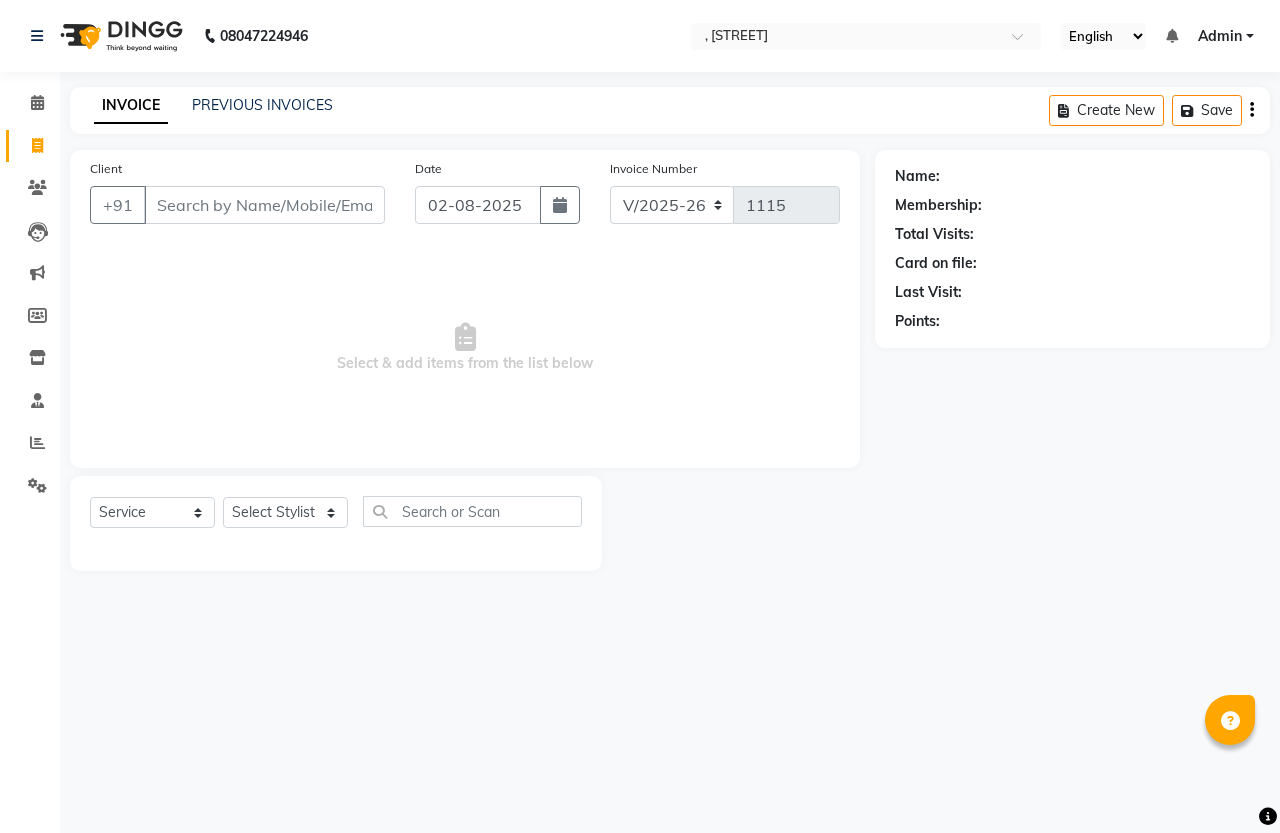 select on "7213" 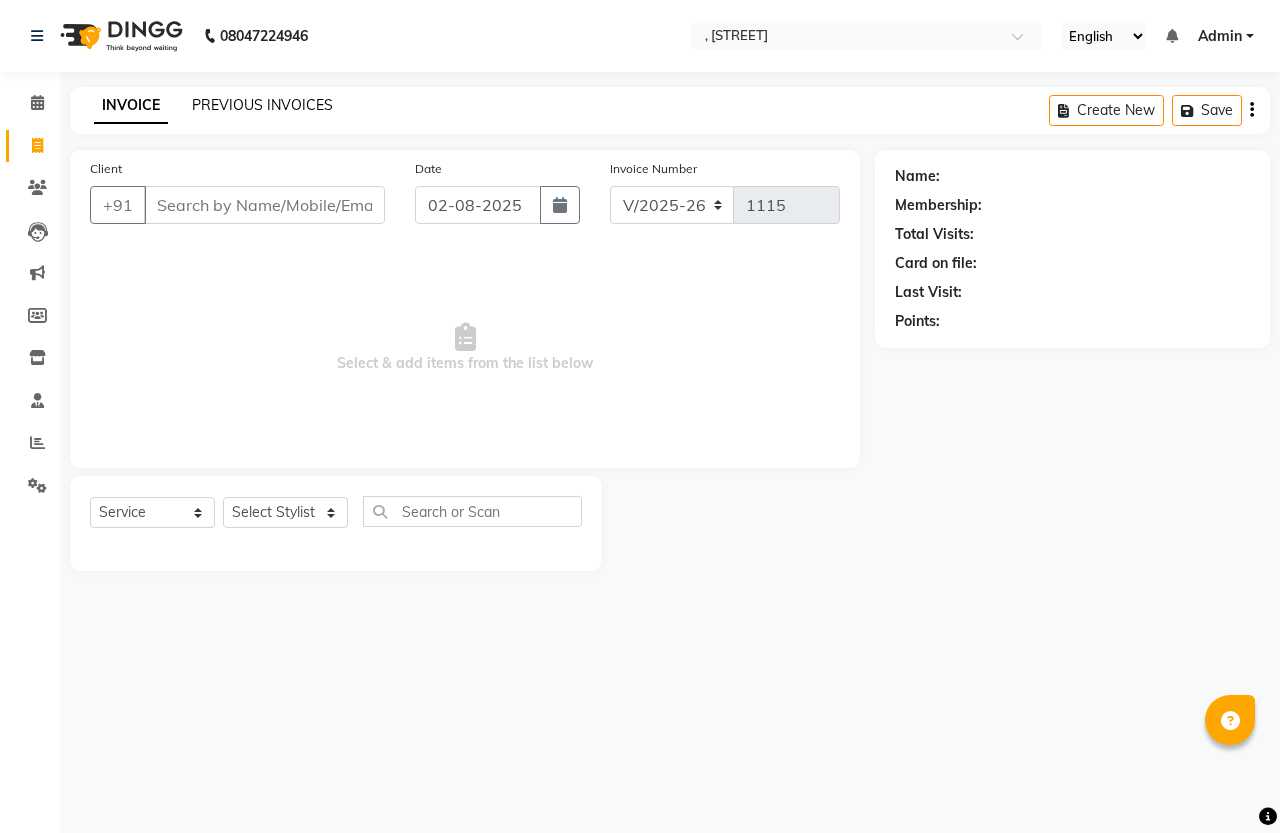 scroll, scrollTop: 0, scrollLeft: 0, axis: both 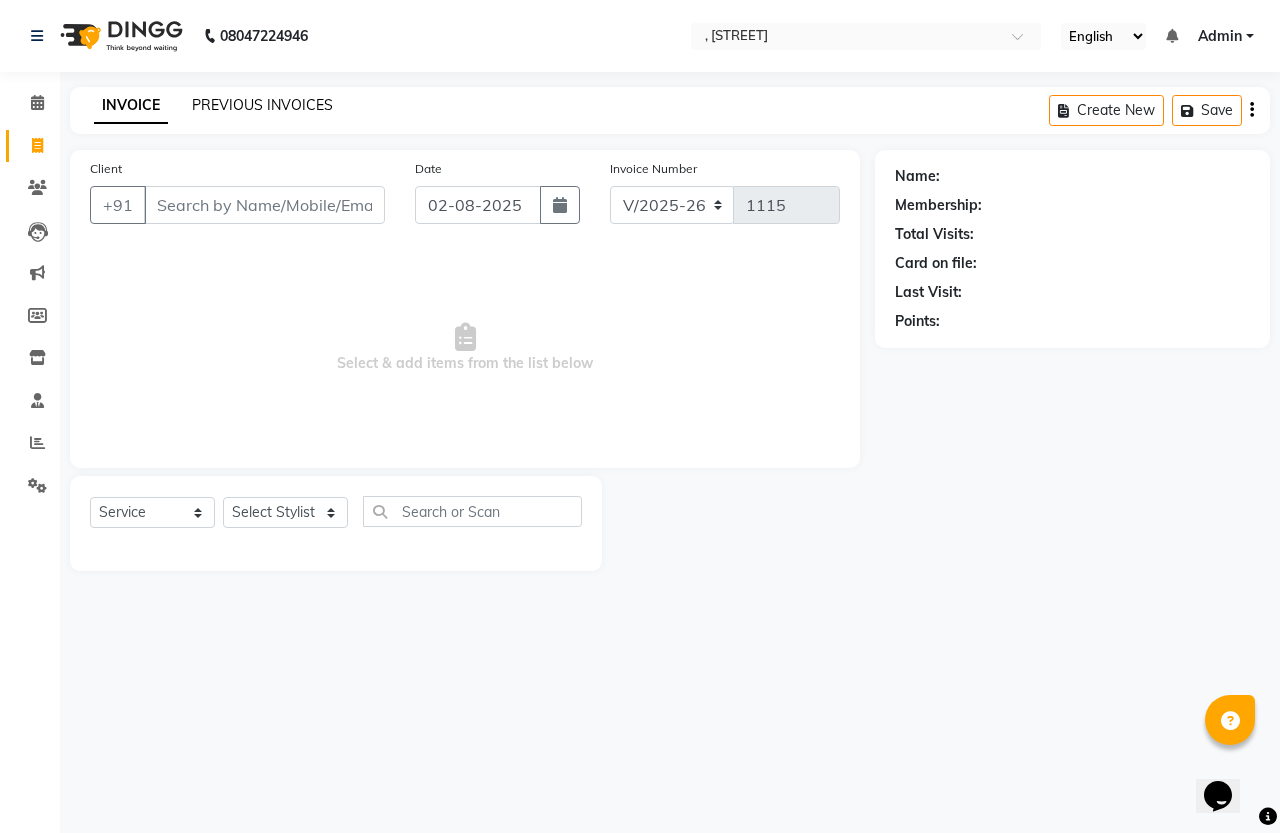 click on "PREVIOUS INVOICES" 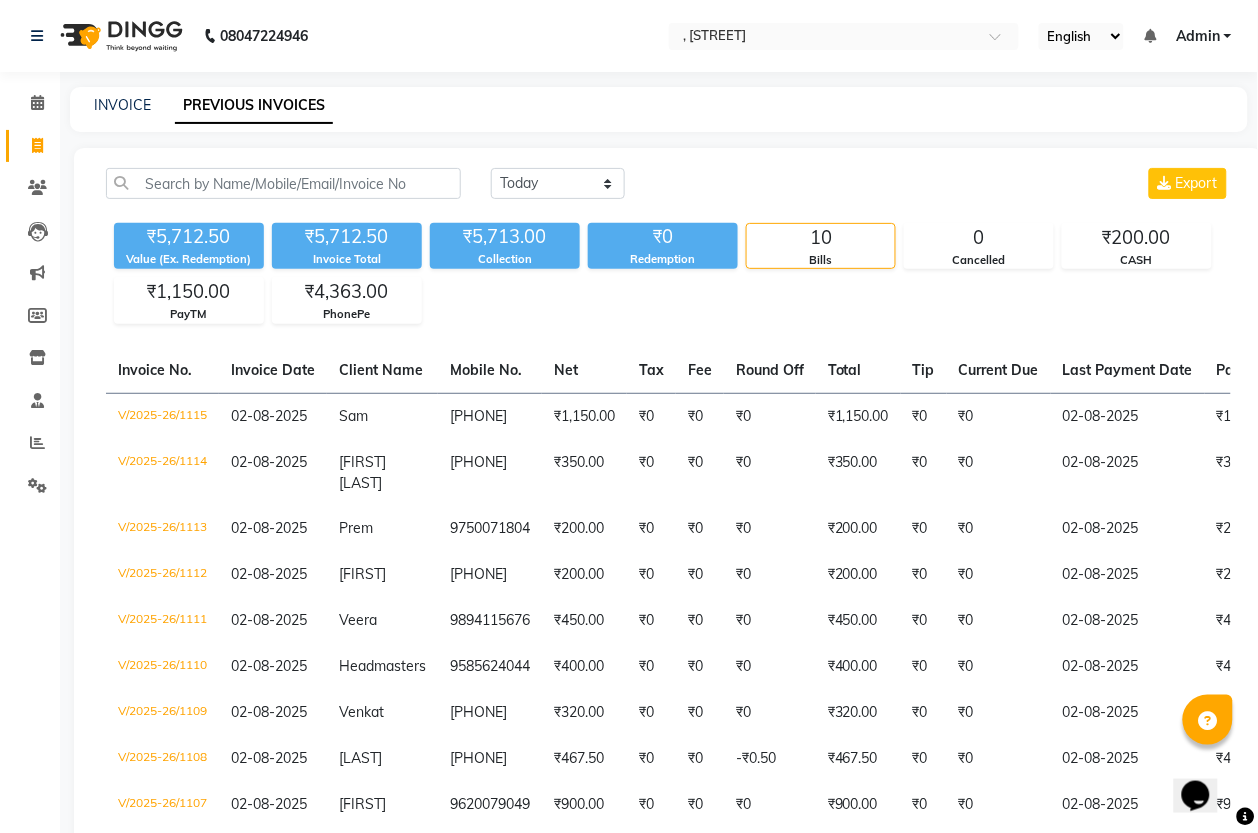 scroll, scrollTop: 0, scrollLeft: 0, axis: both 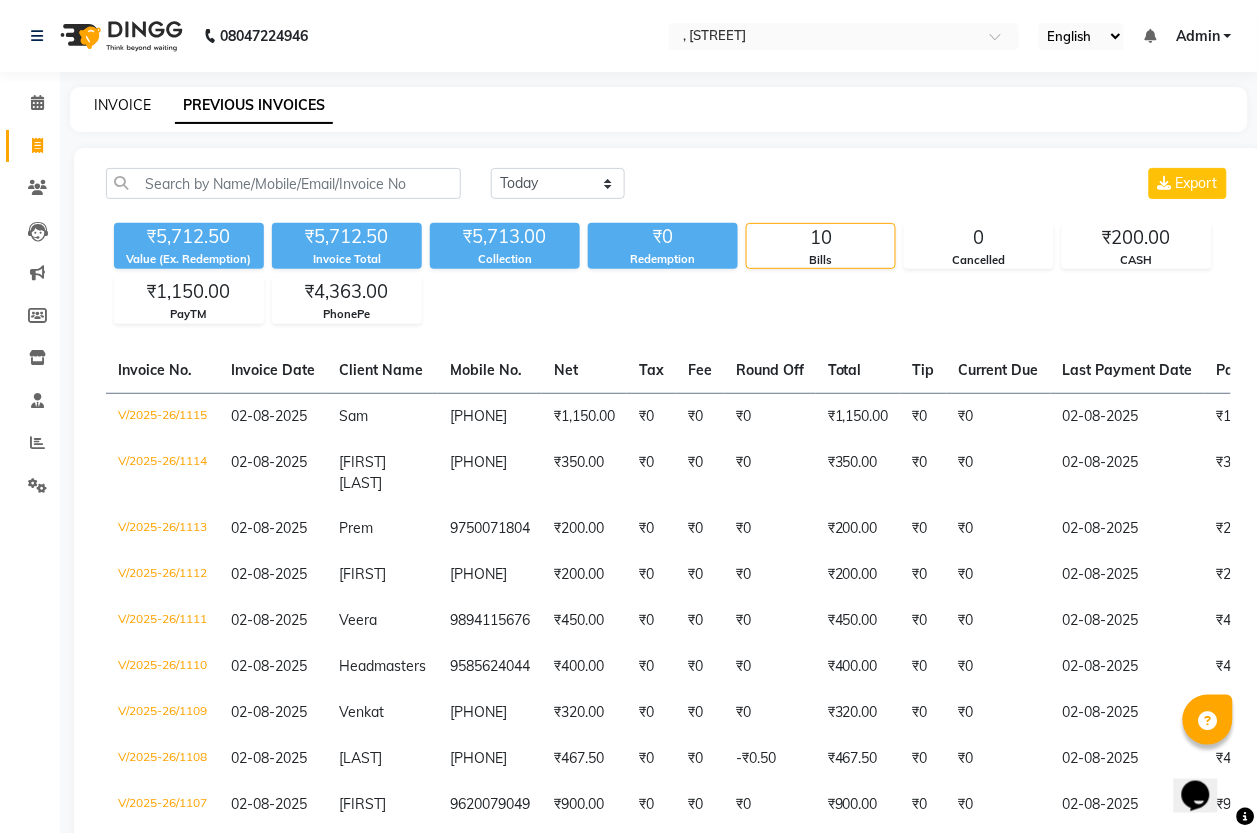click on "INVOICE" 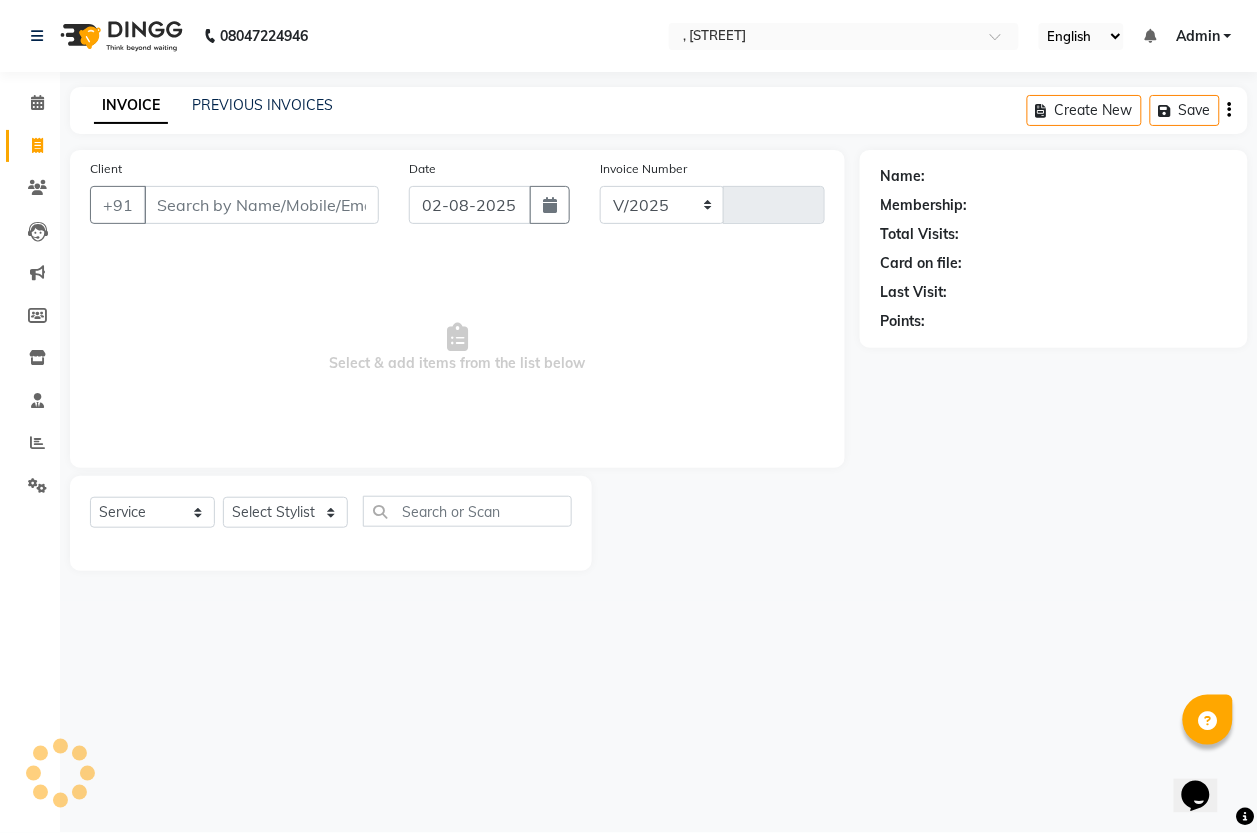 select on "7213" 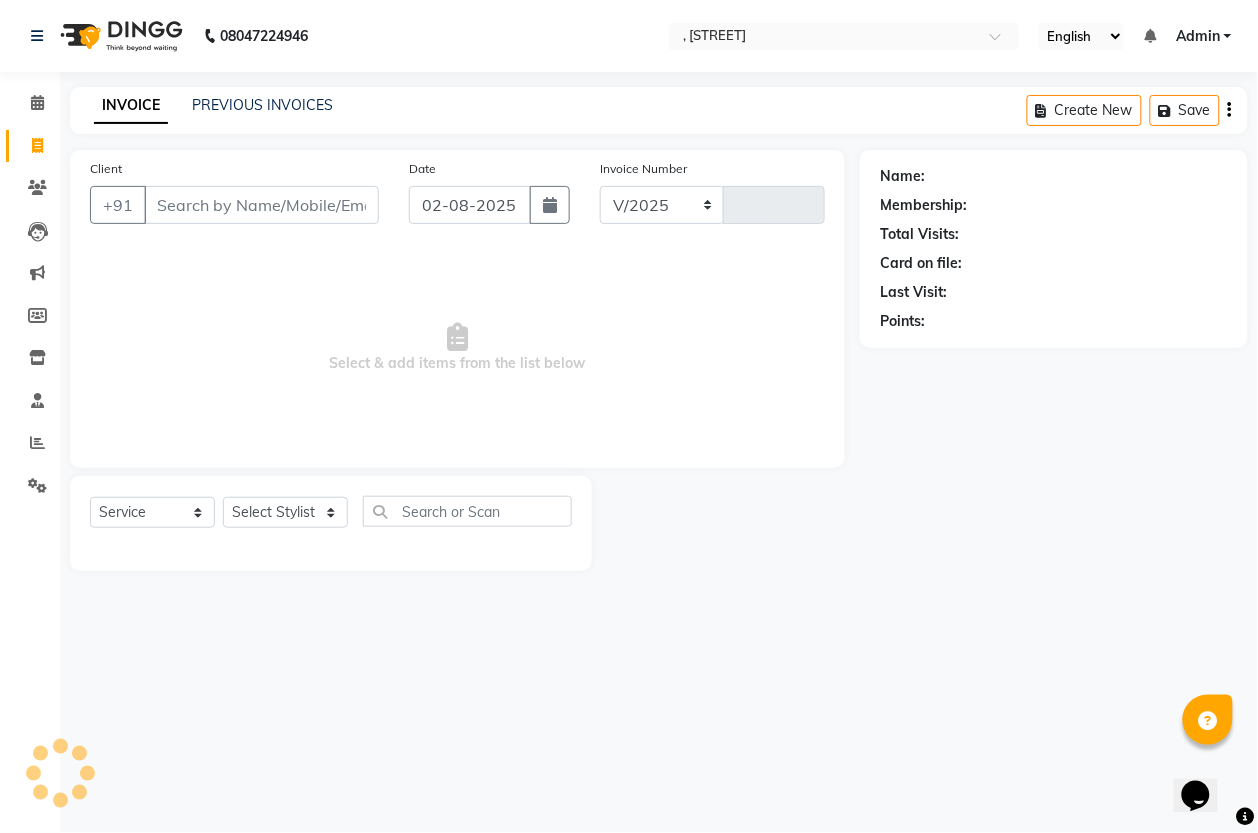 type on "1116" 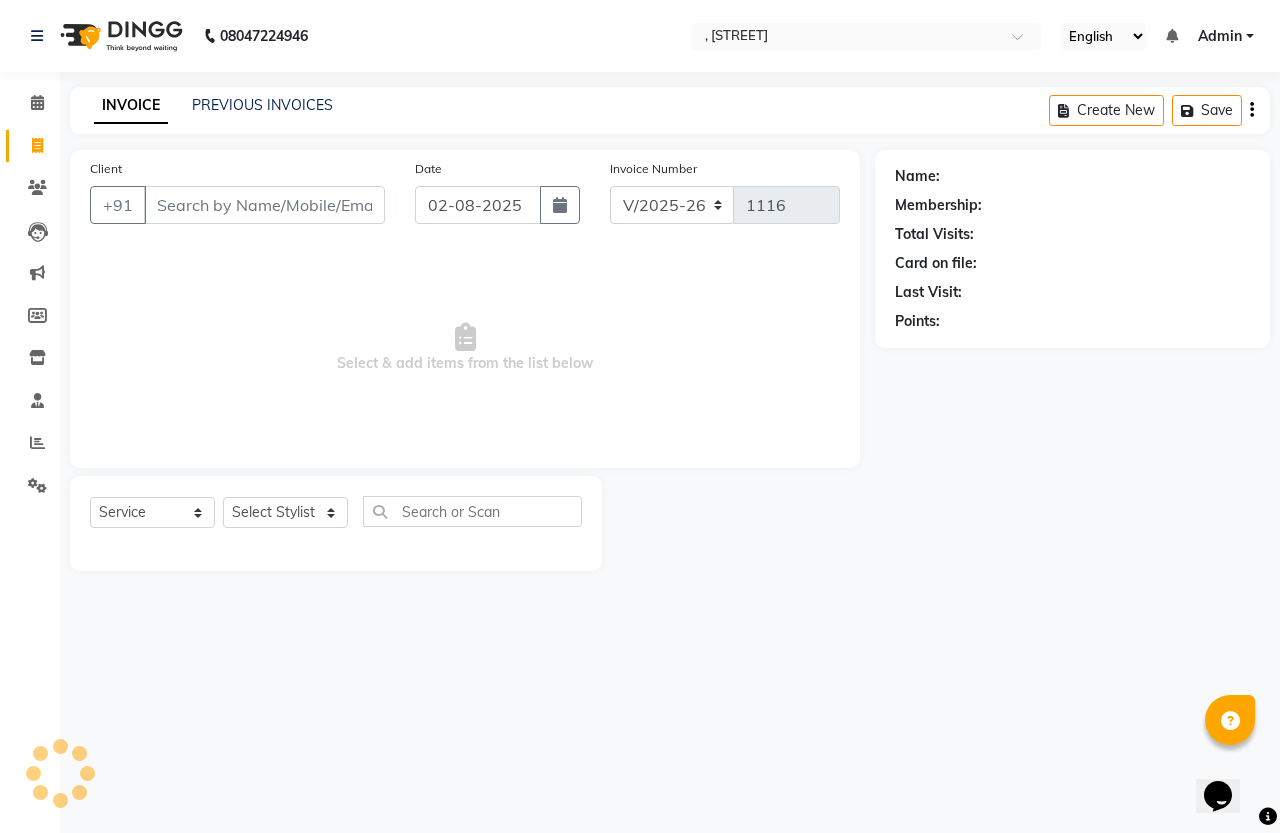 click on "Client" at bounding box center [264, 205] 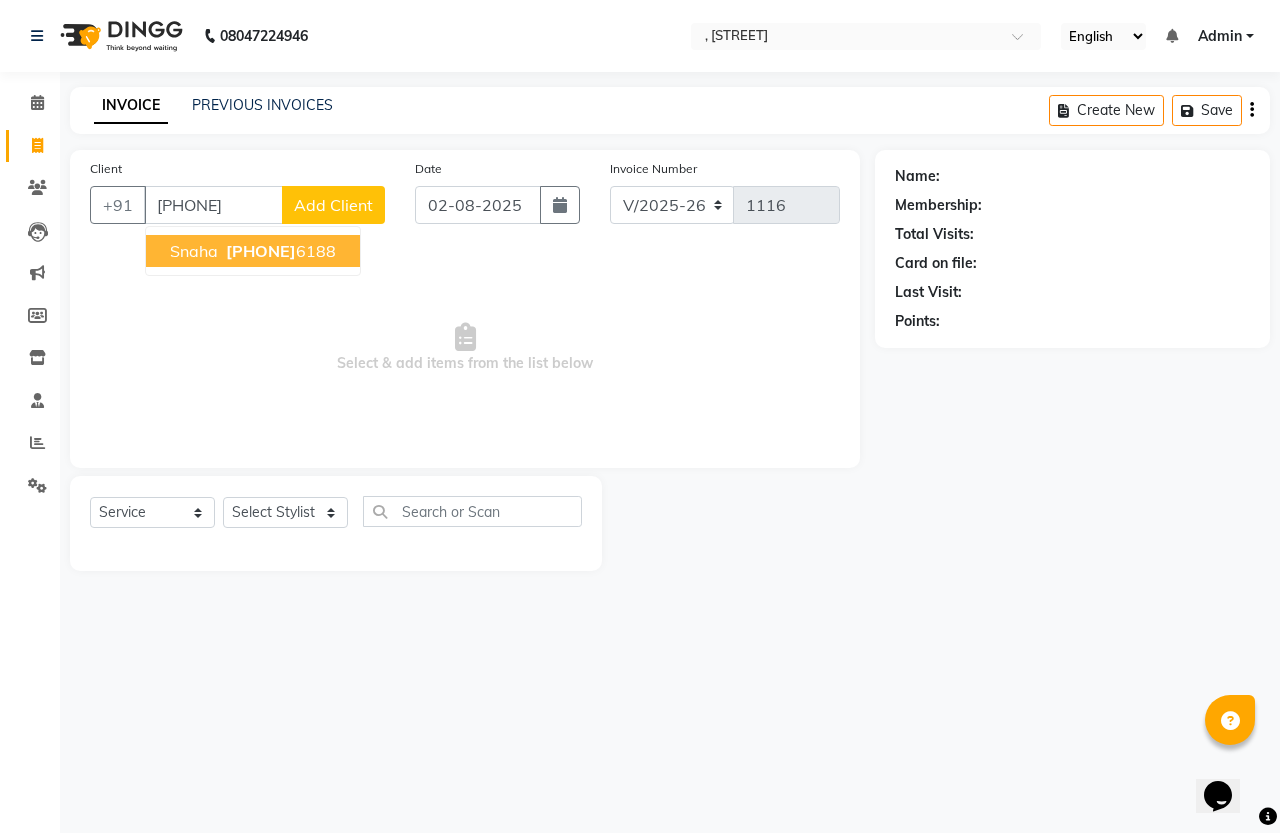 click on "[PHONE]" at bounding box center [279, 251] 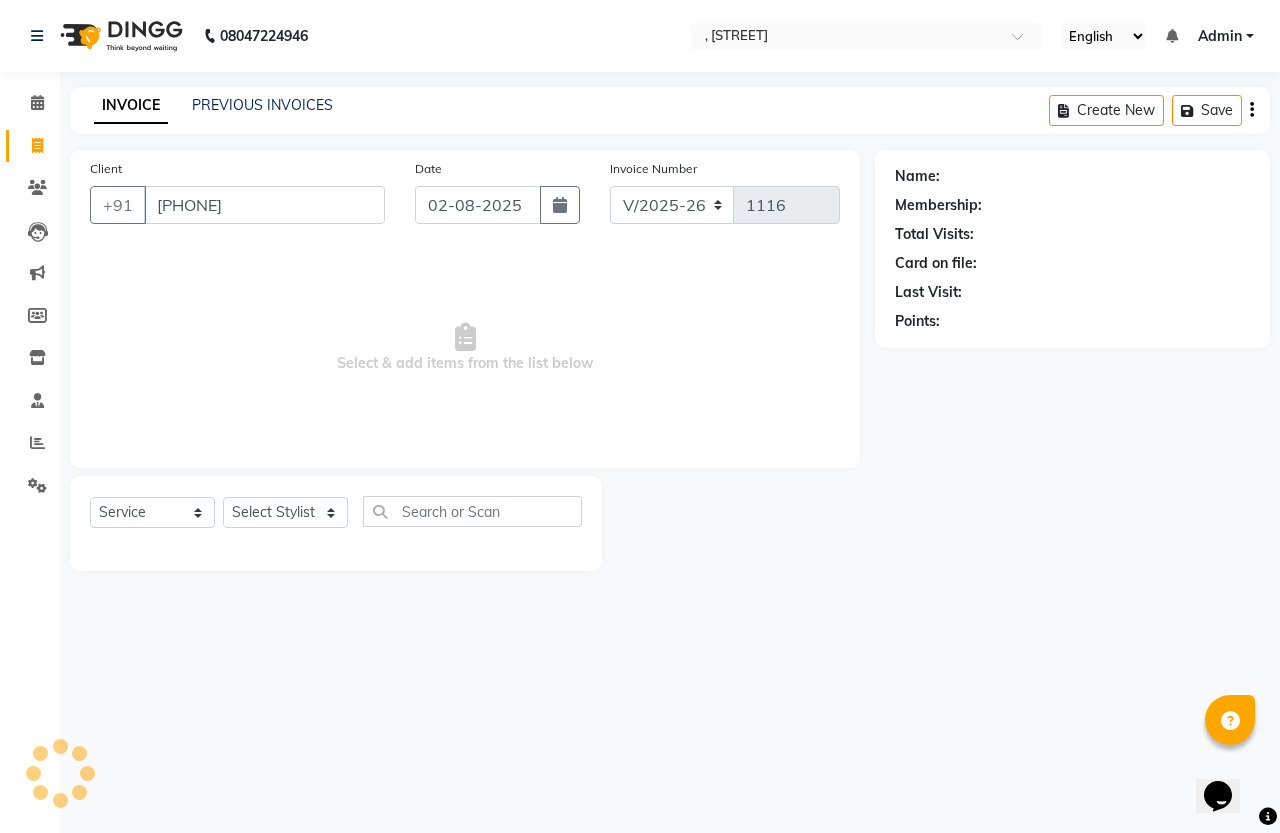 type on "[PHONE]" 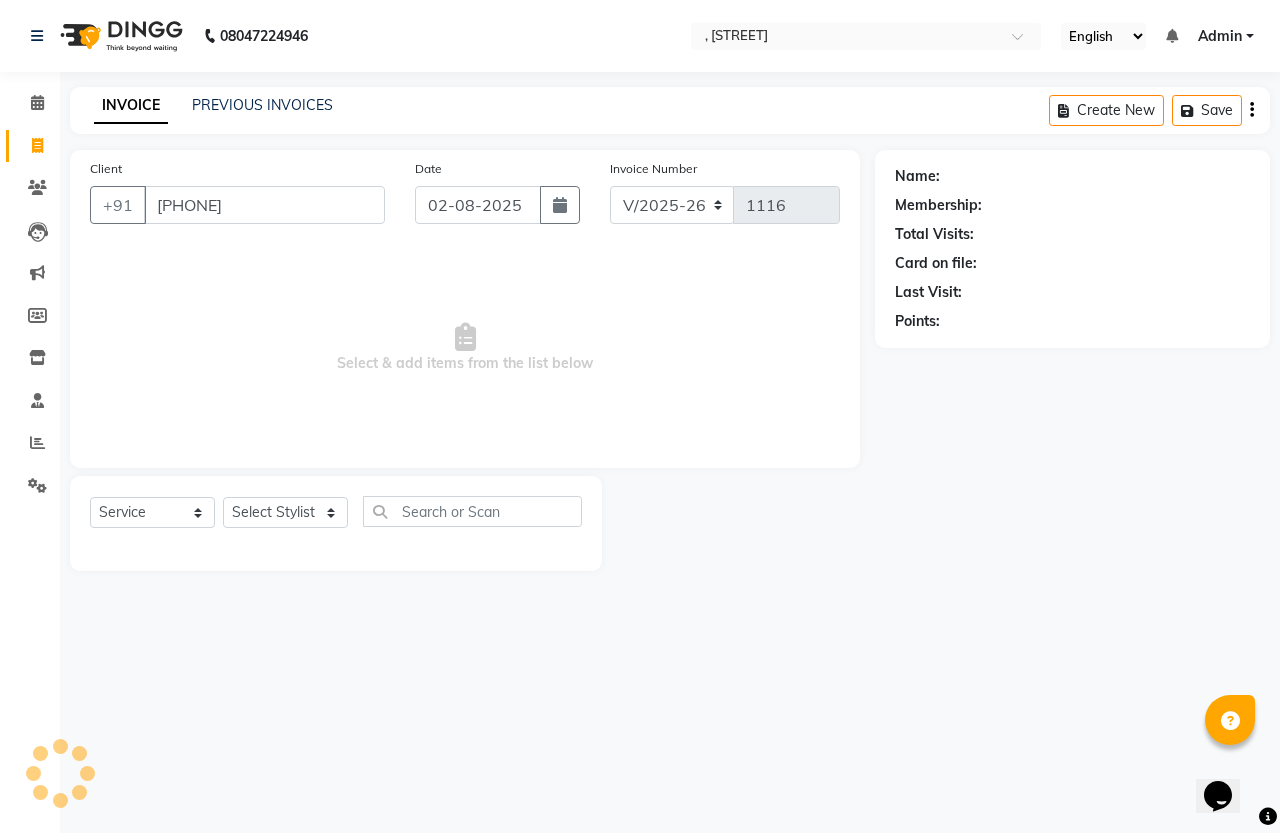 select on "1: Object" 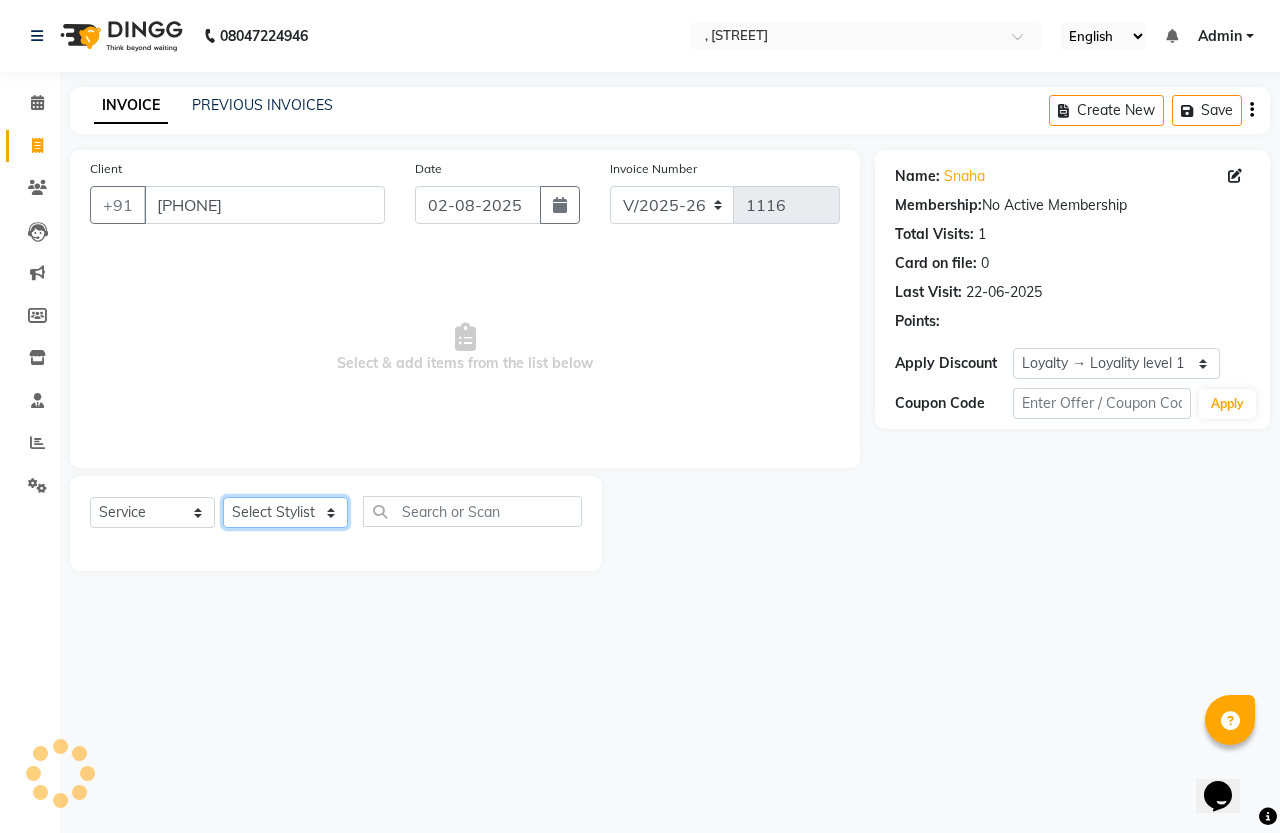 click on "Select Stylist [FIRST] [LAST] [FIRST]" 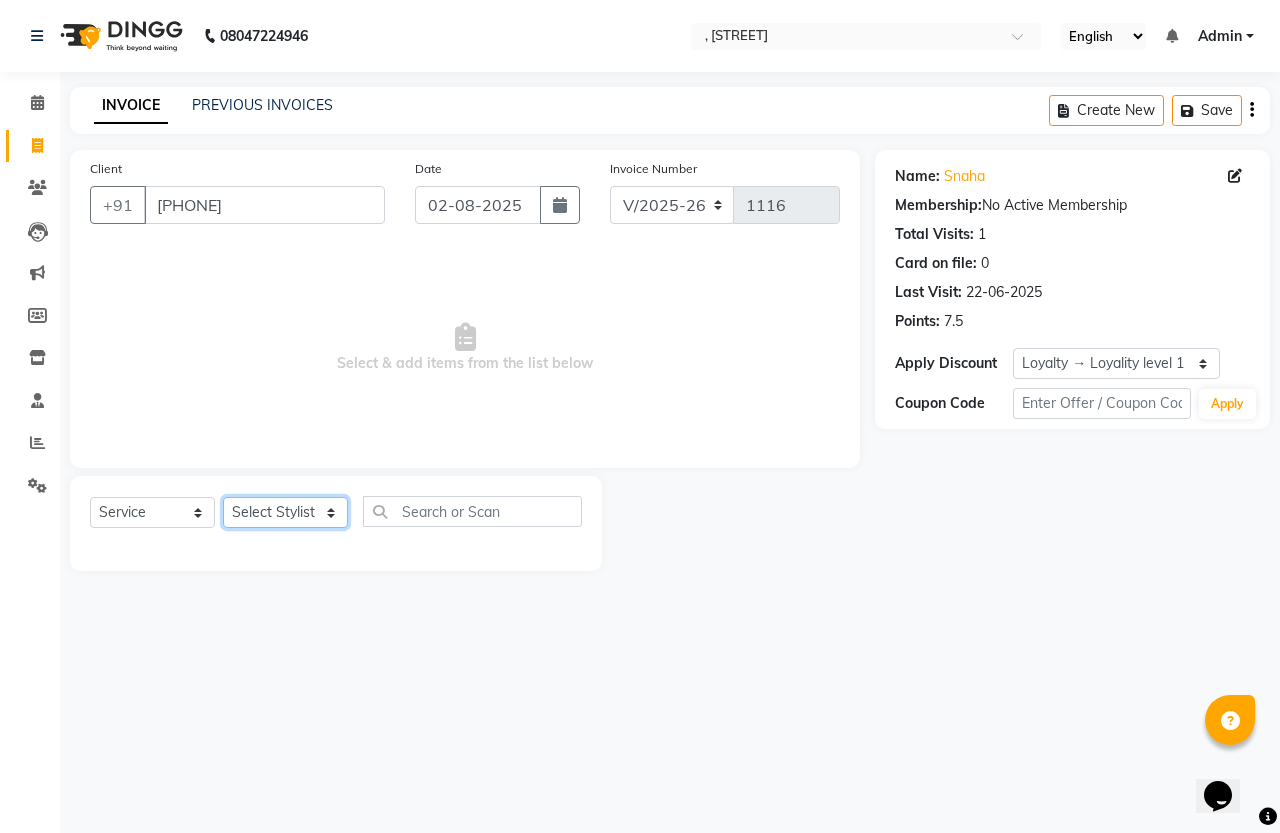 select on "87772" 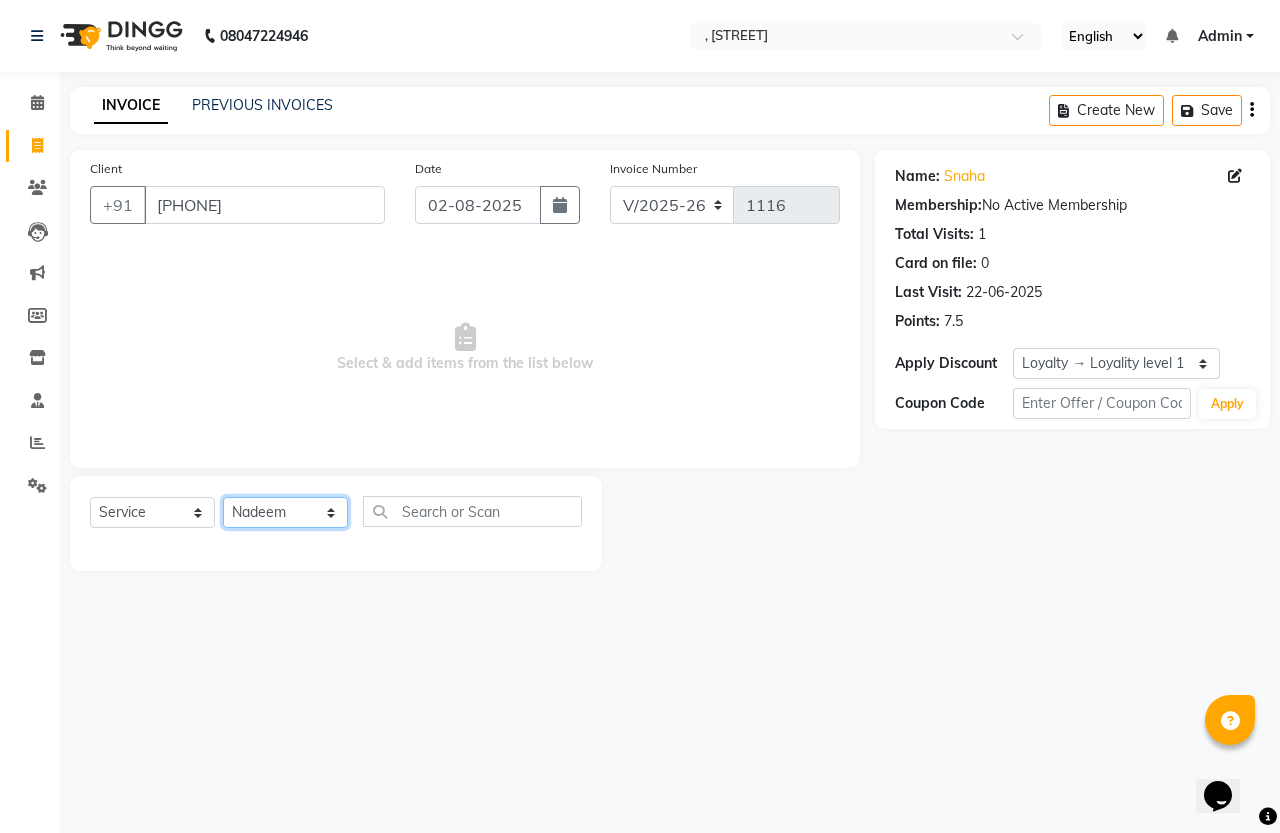 click on "Select Stylist [FIRST] [LAST] [FIRST]" 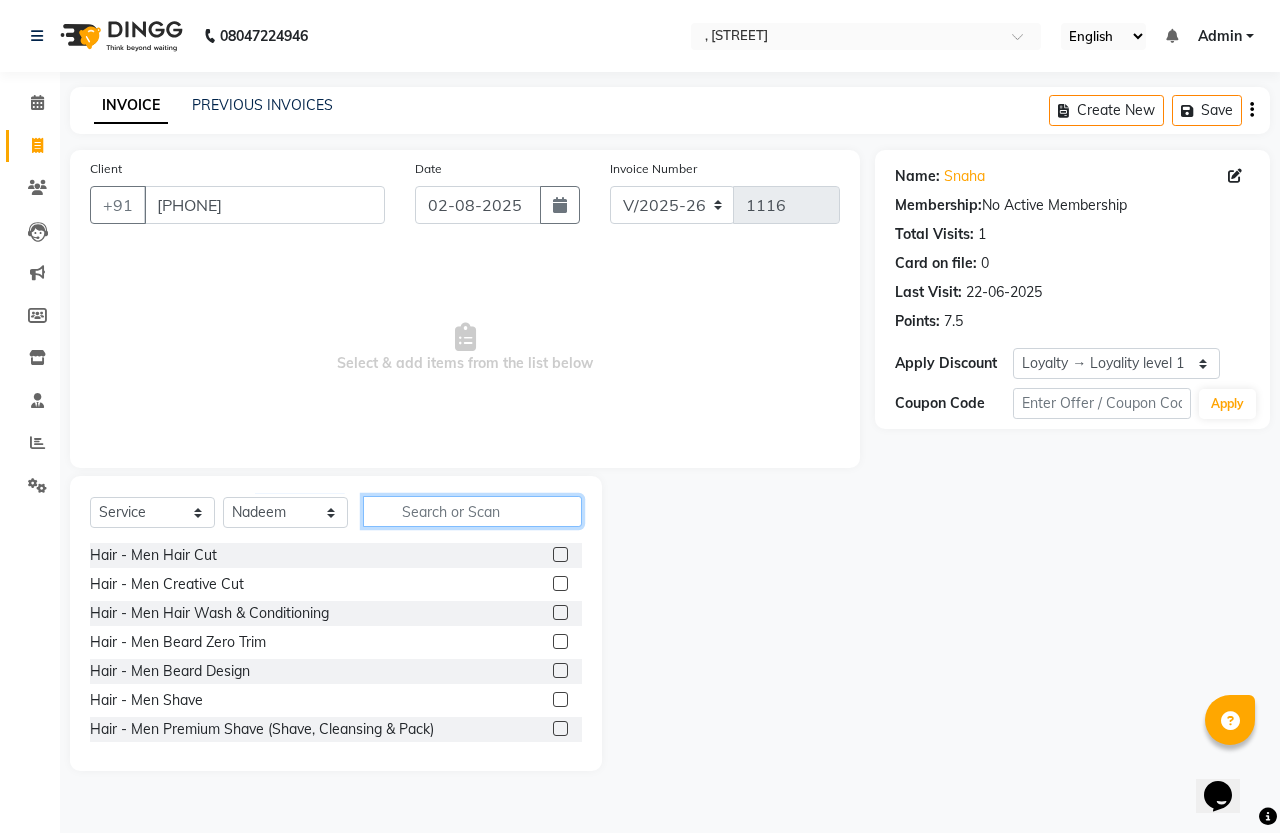 click 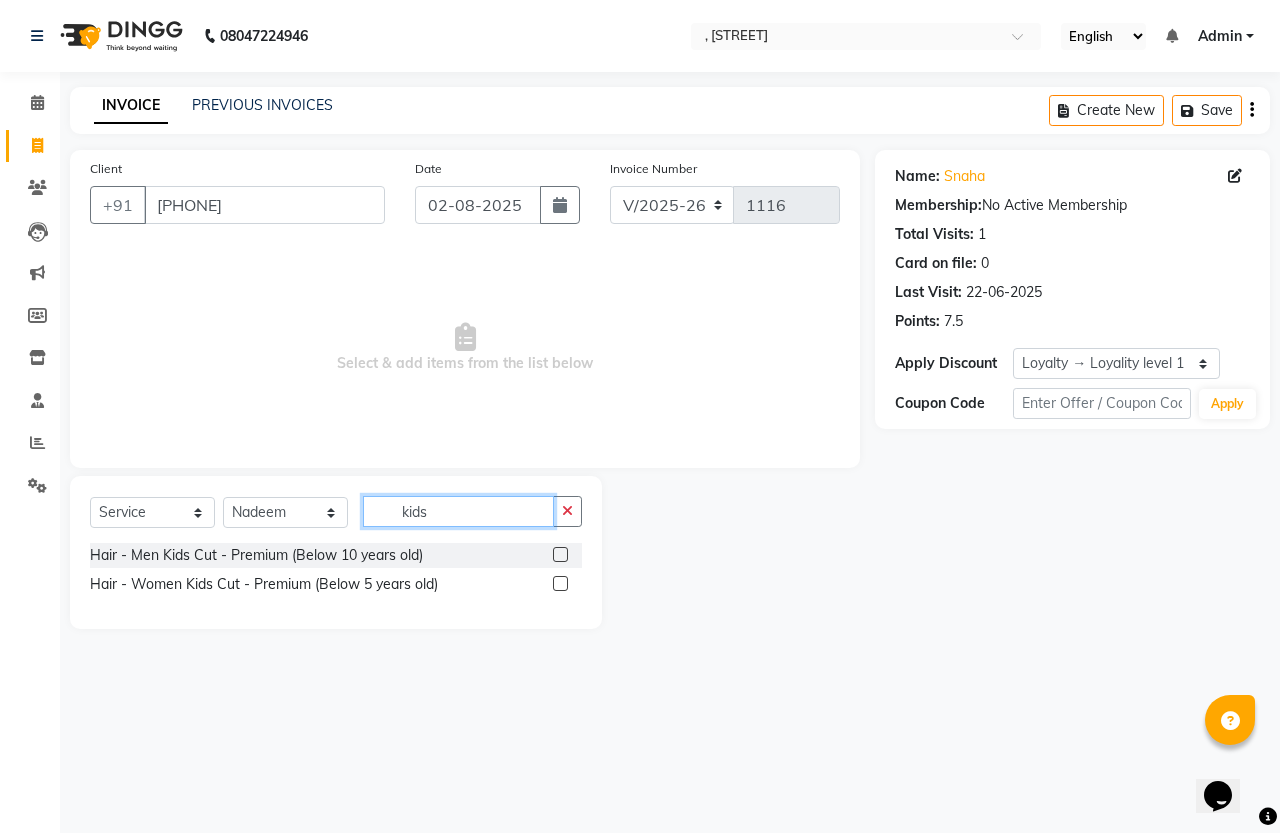 type on "kids" 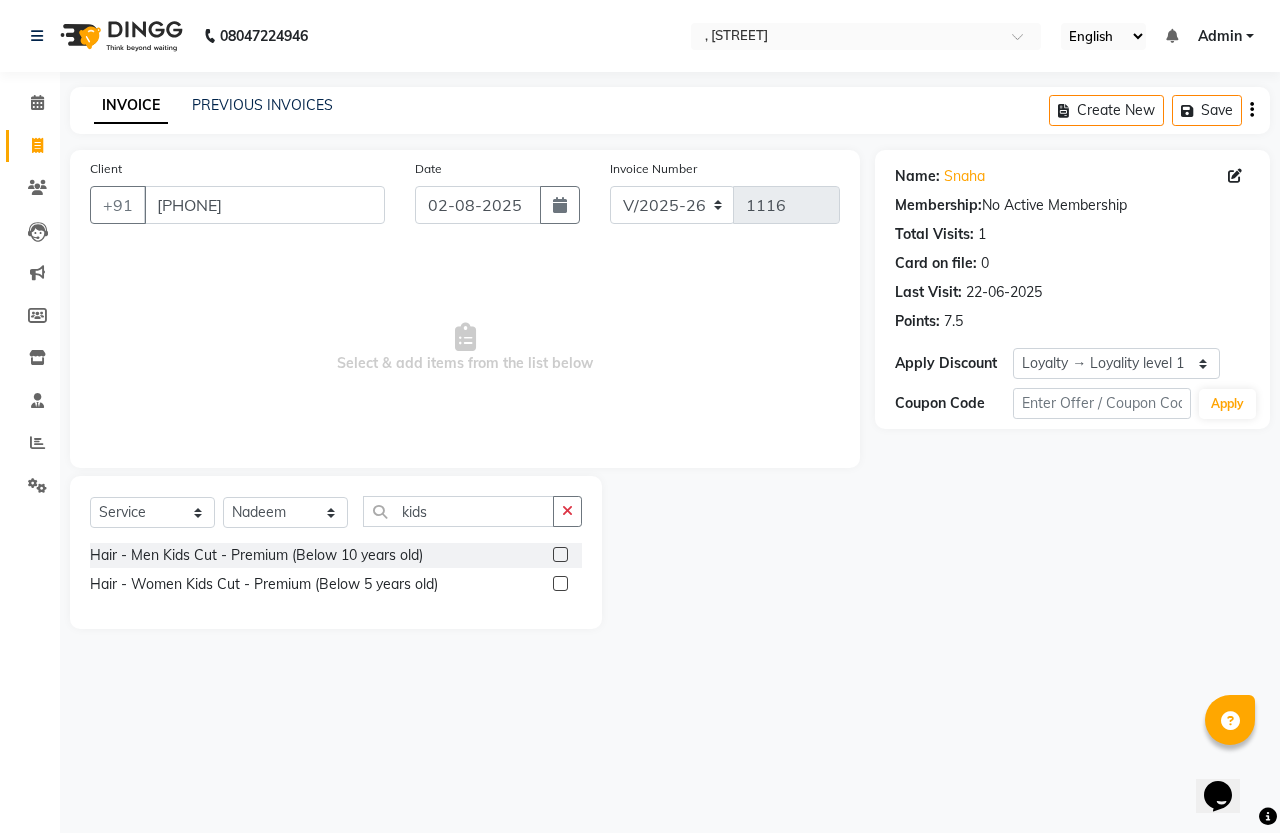 click 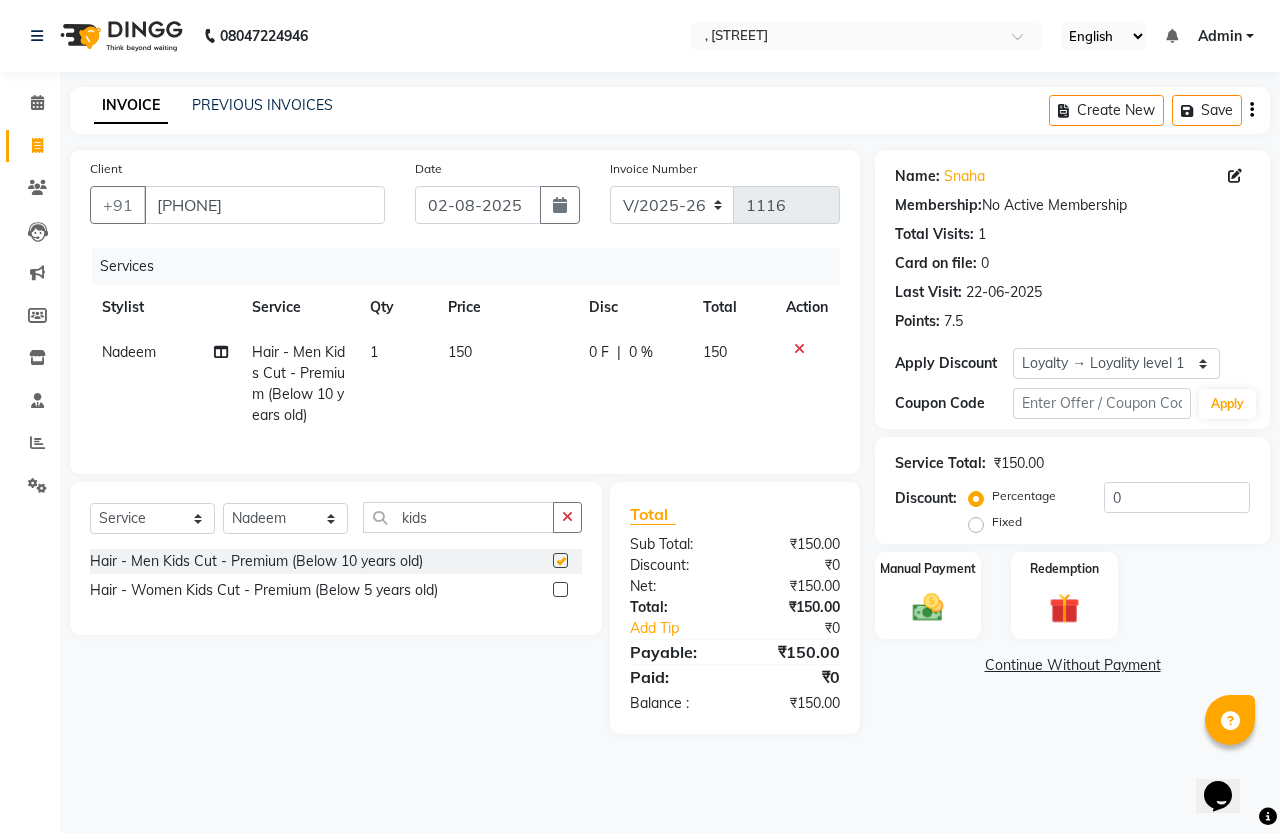 checkbox on "false" 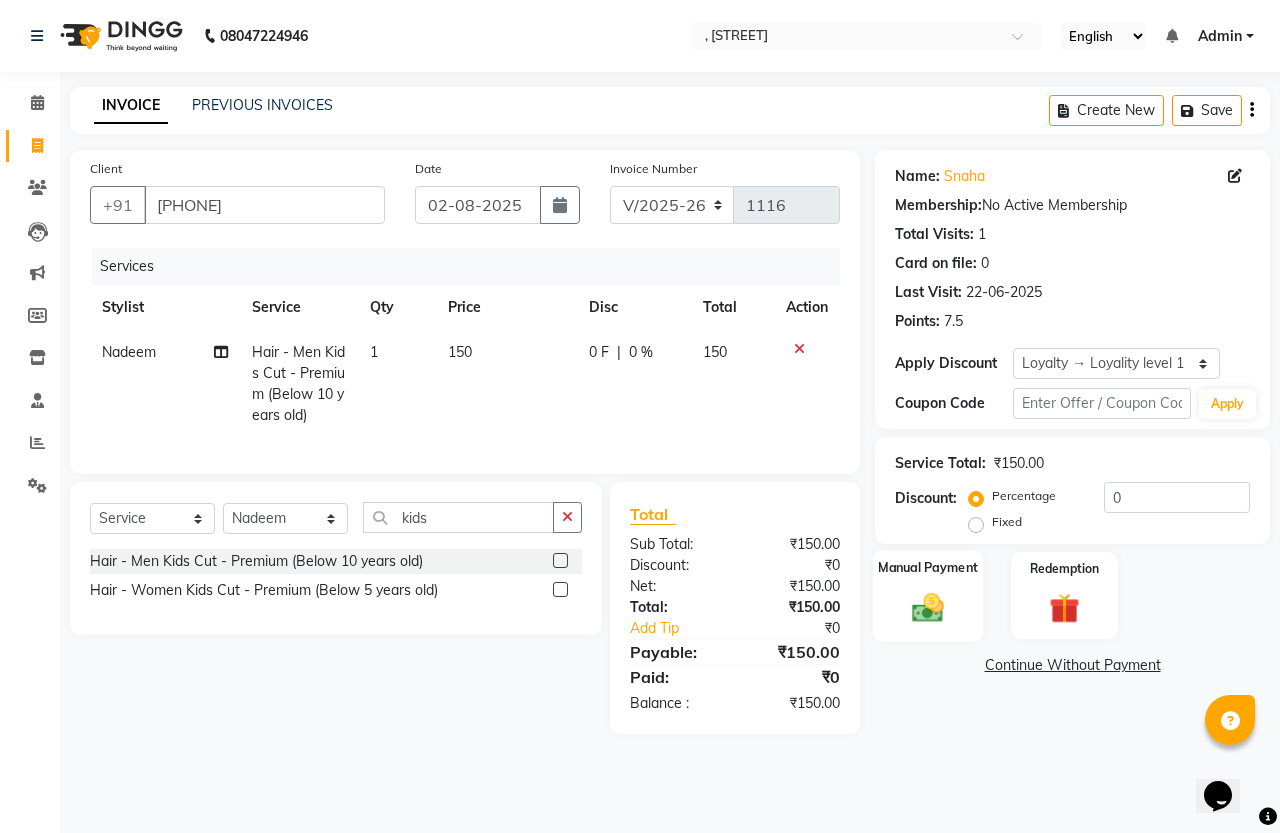 click 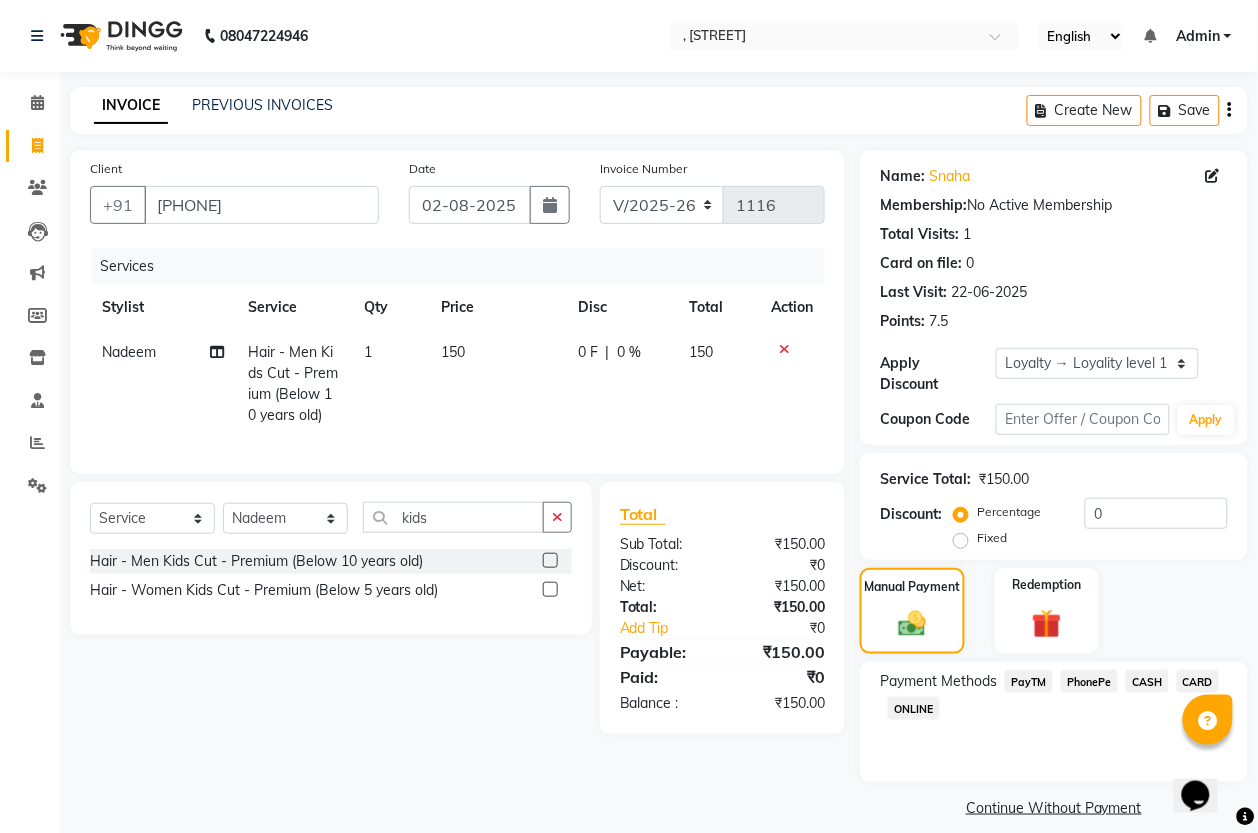 click on "CASH" 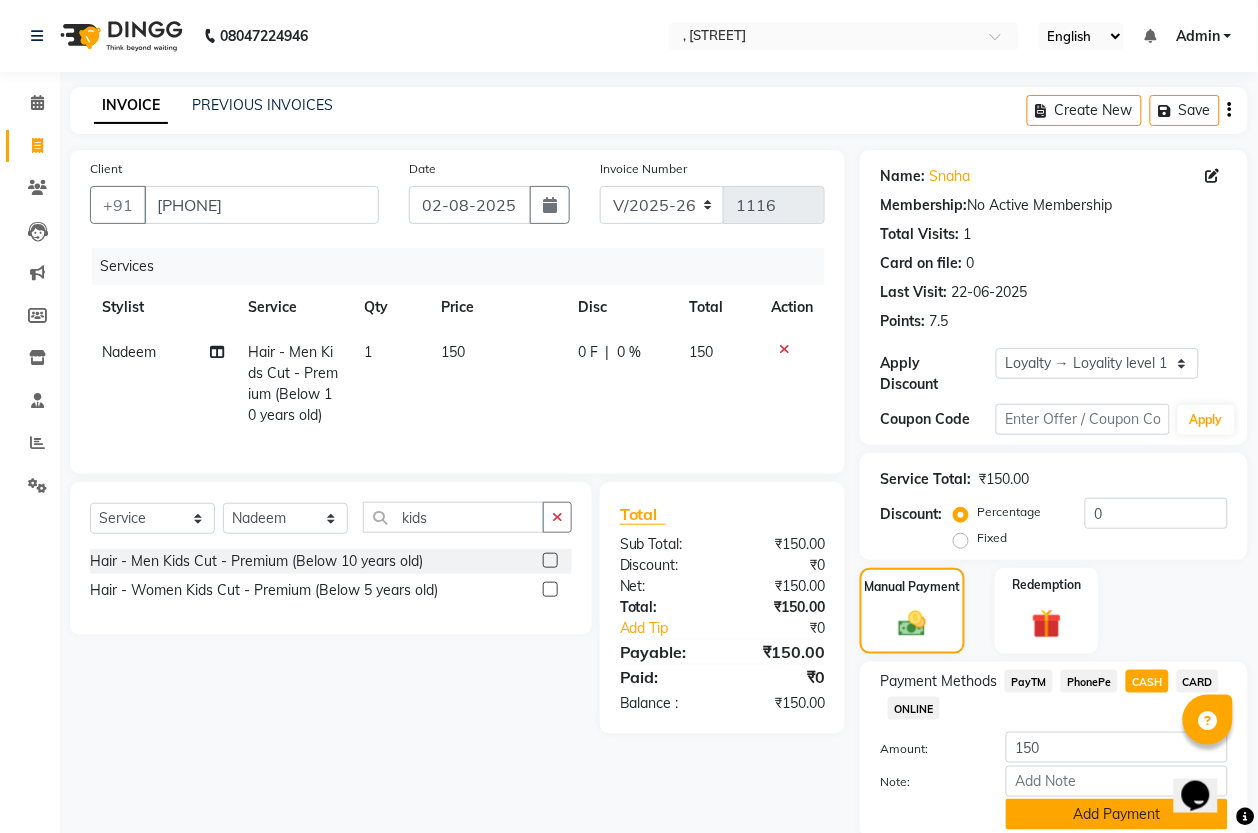 scroll, scrollTop: 75, scrollLeft: 0, axis: vertical 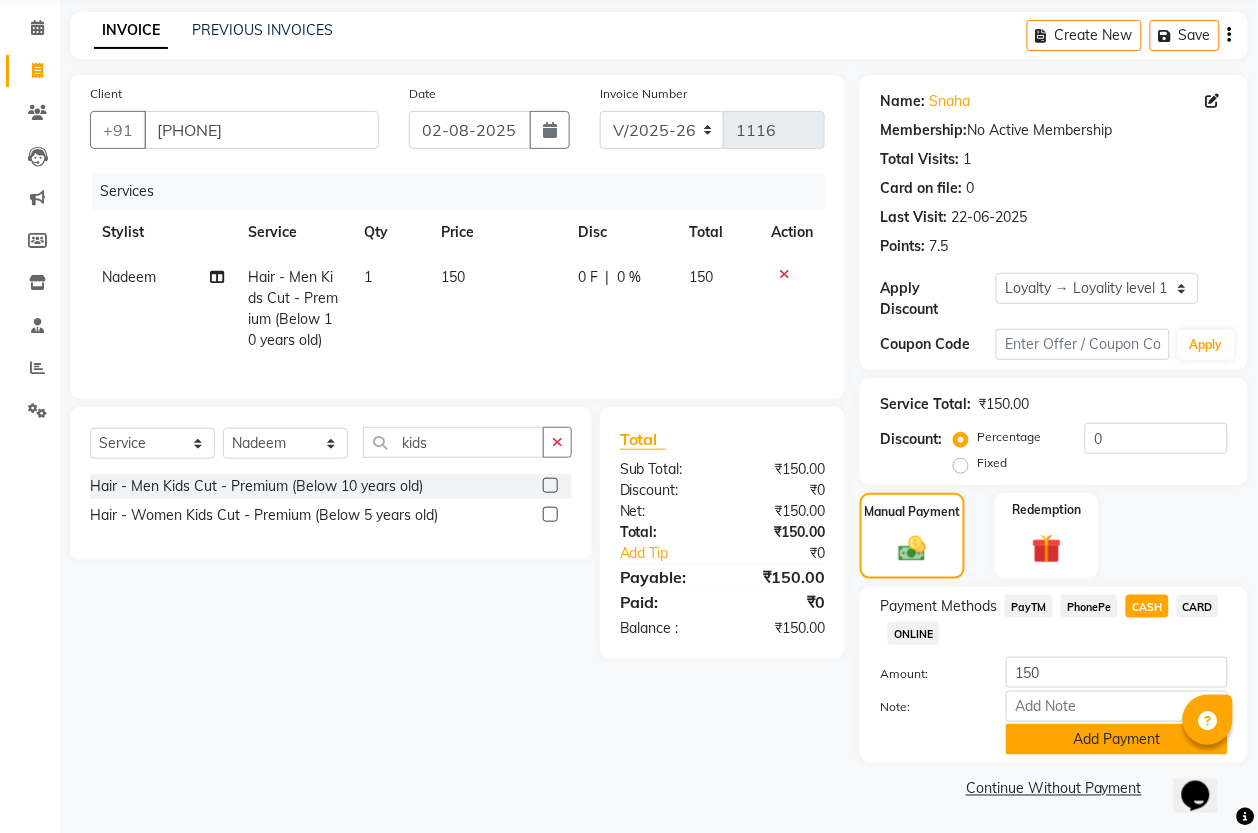 click on "Add Payment" 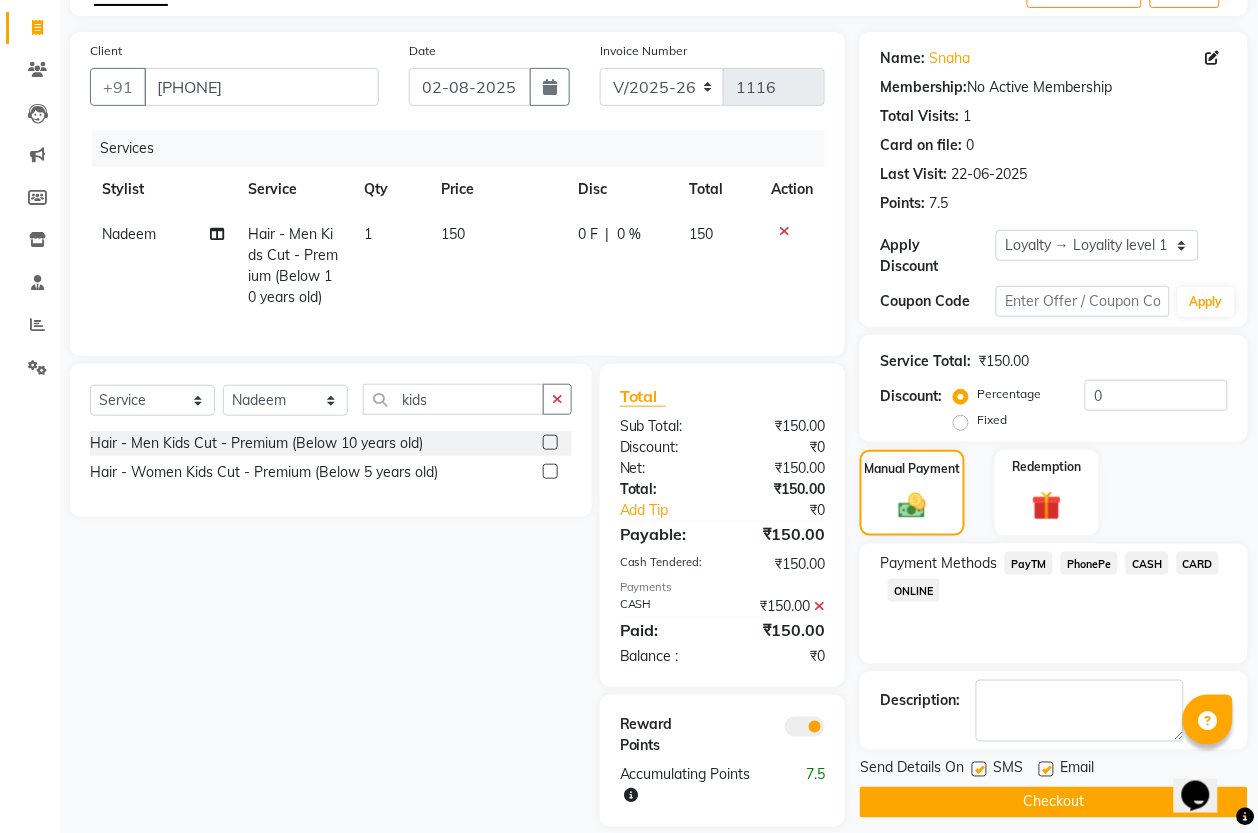 scroll, scrollTop: 162, scrollLeft: 0, axis: vertical 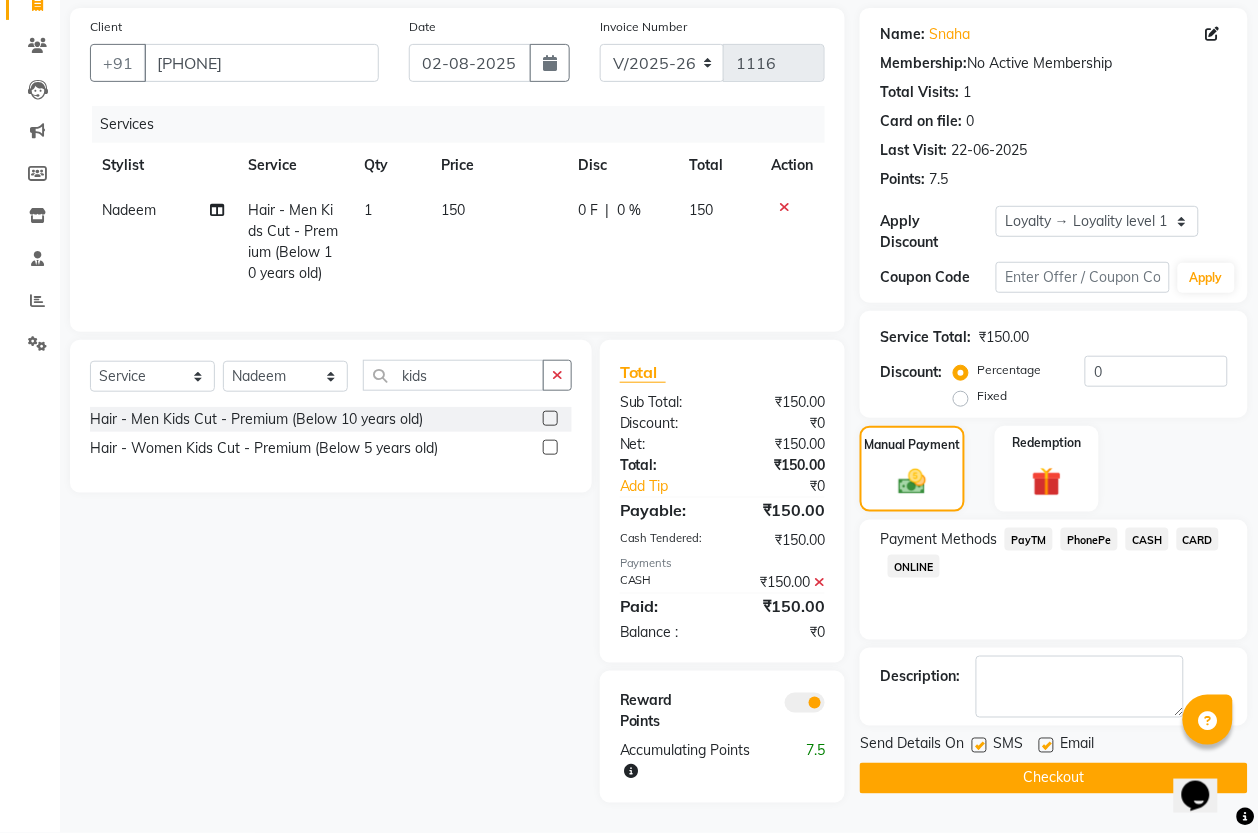 click on "Checkout" 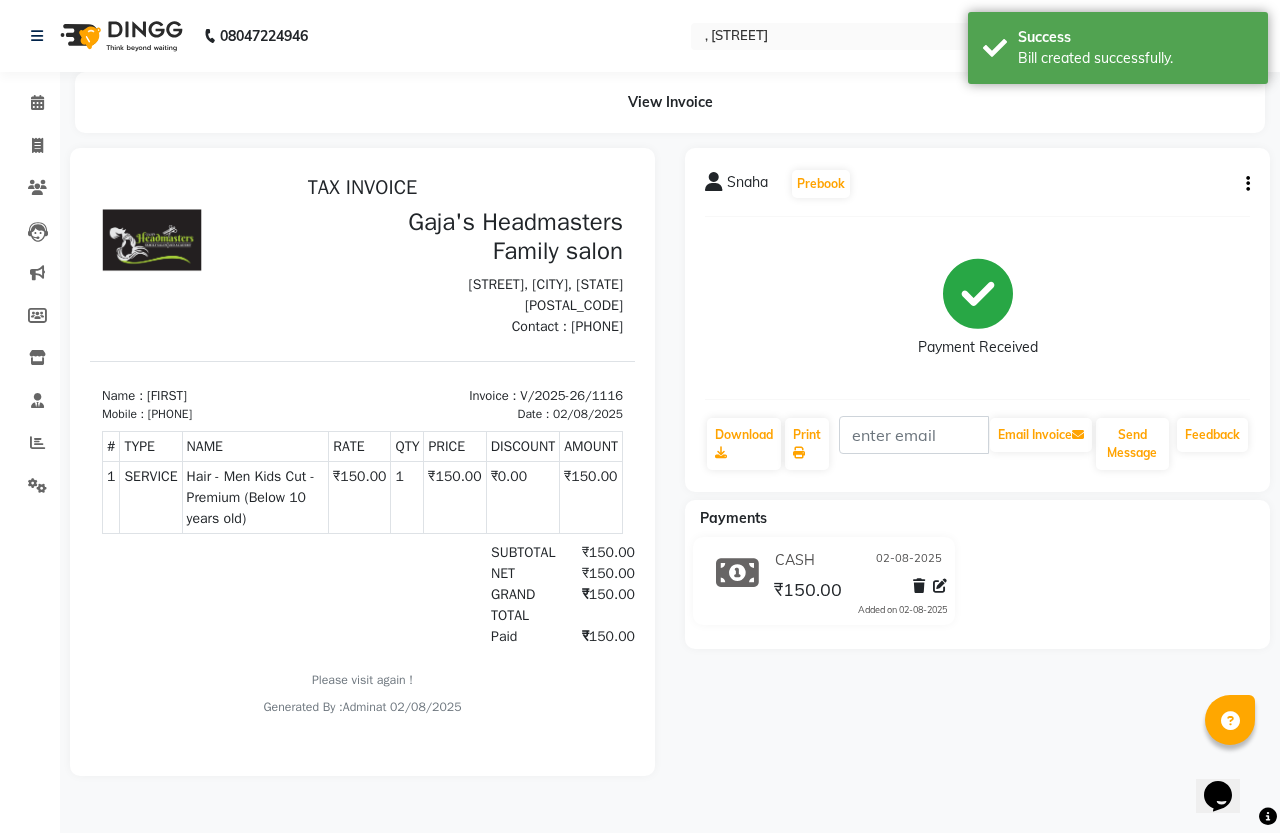 scroll, scrollTop: 0, scrollLeft: 0, axis: both 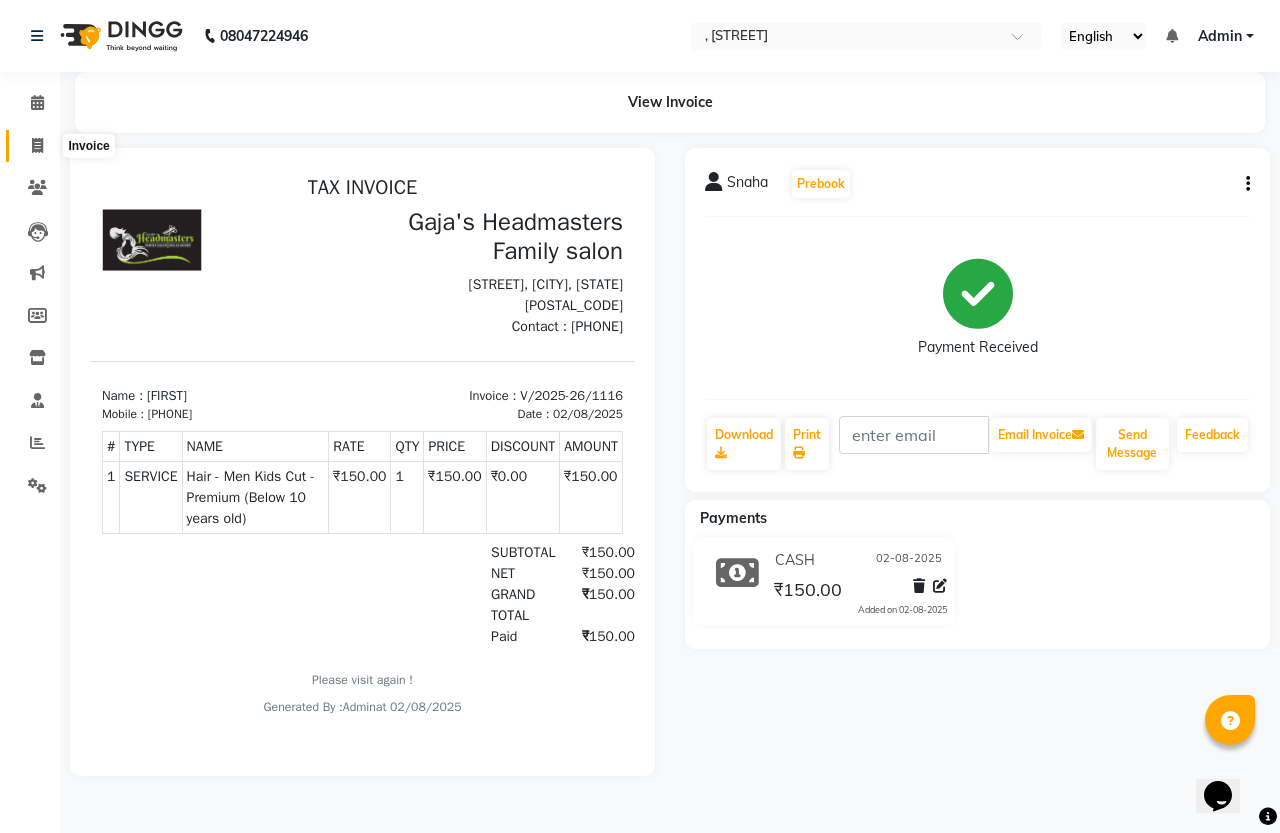 click 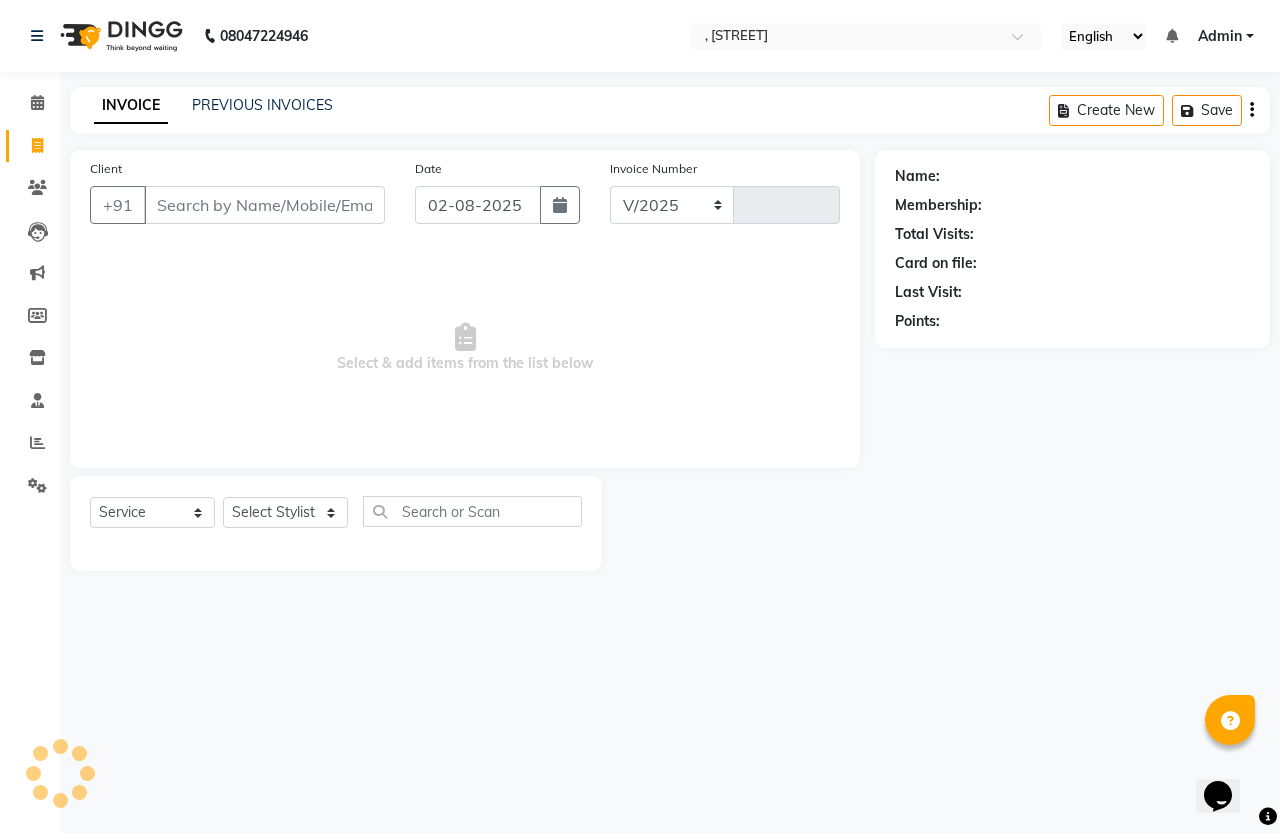 select on "7213" 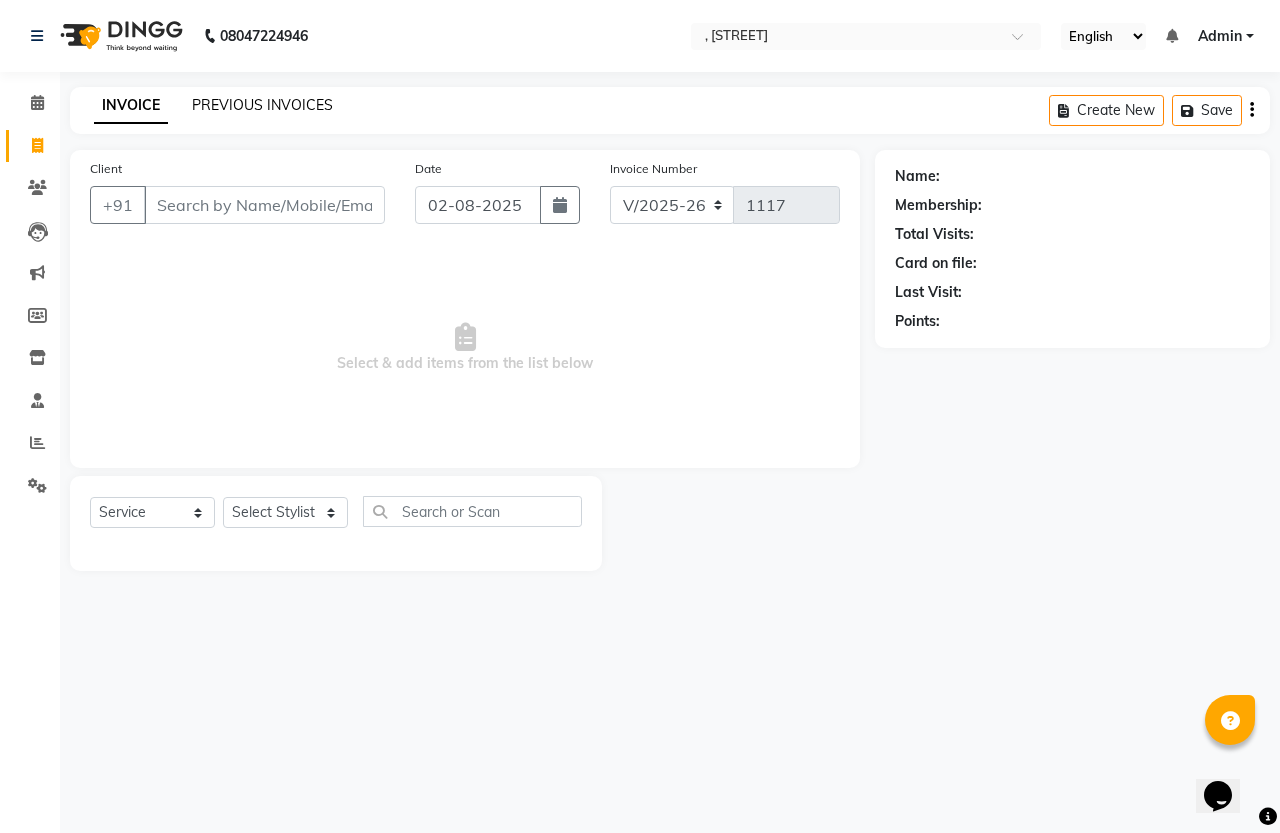 click on "PREVIOUS INVOICES" 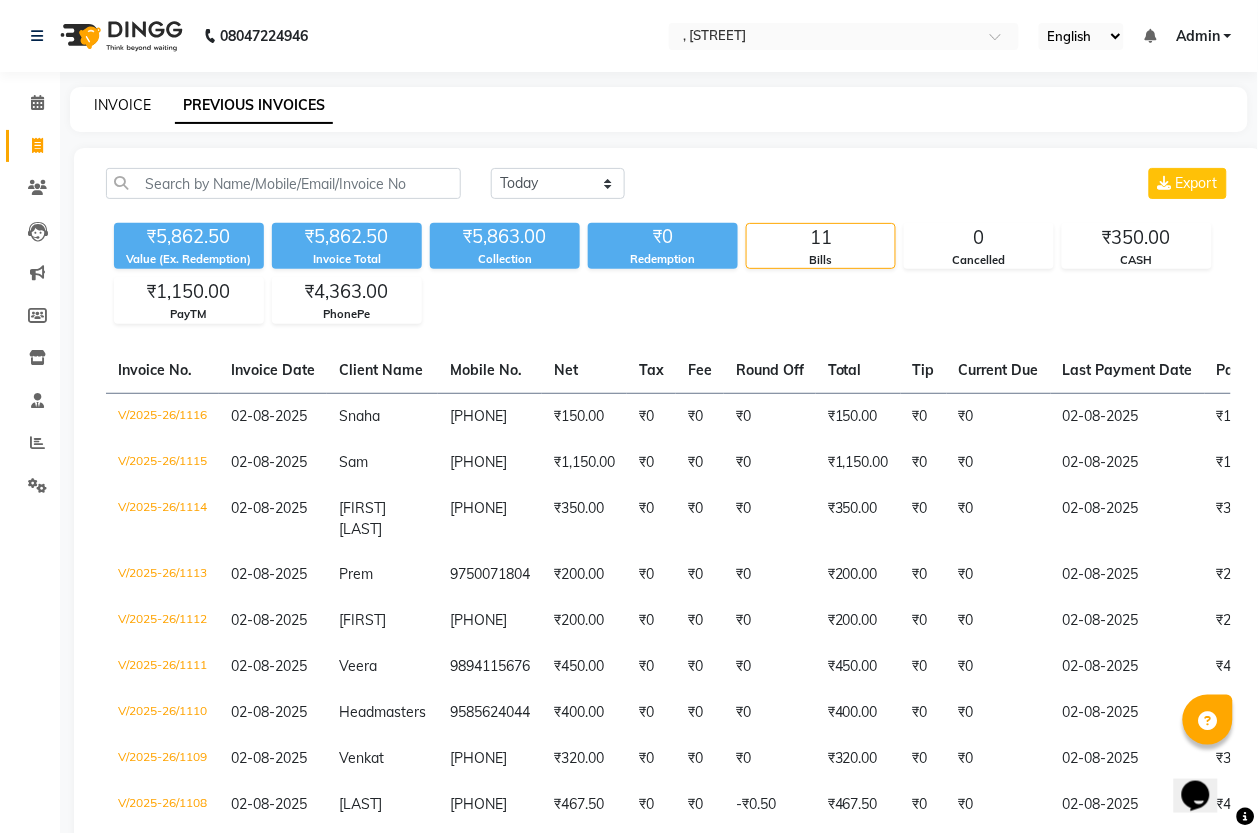 click on "INVOICE" 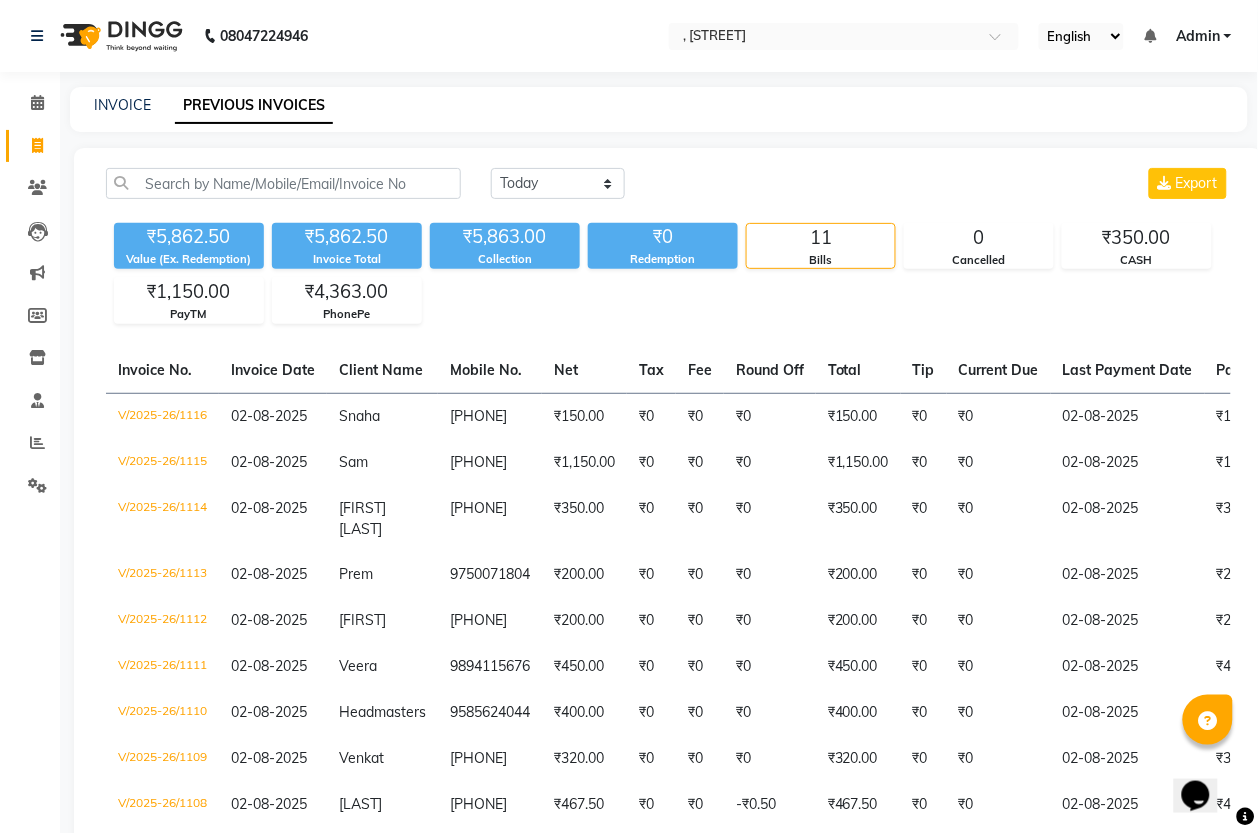 select on "service" 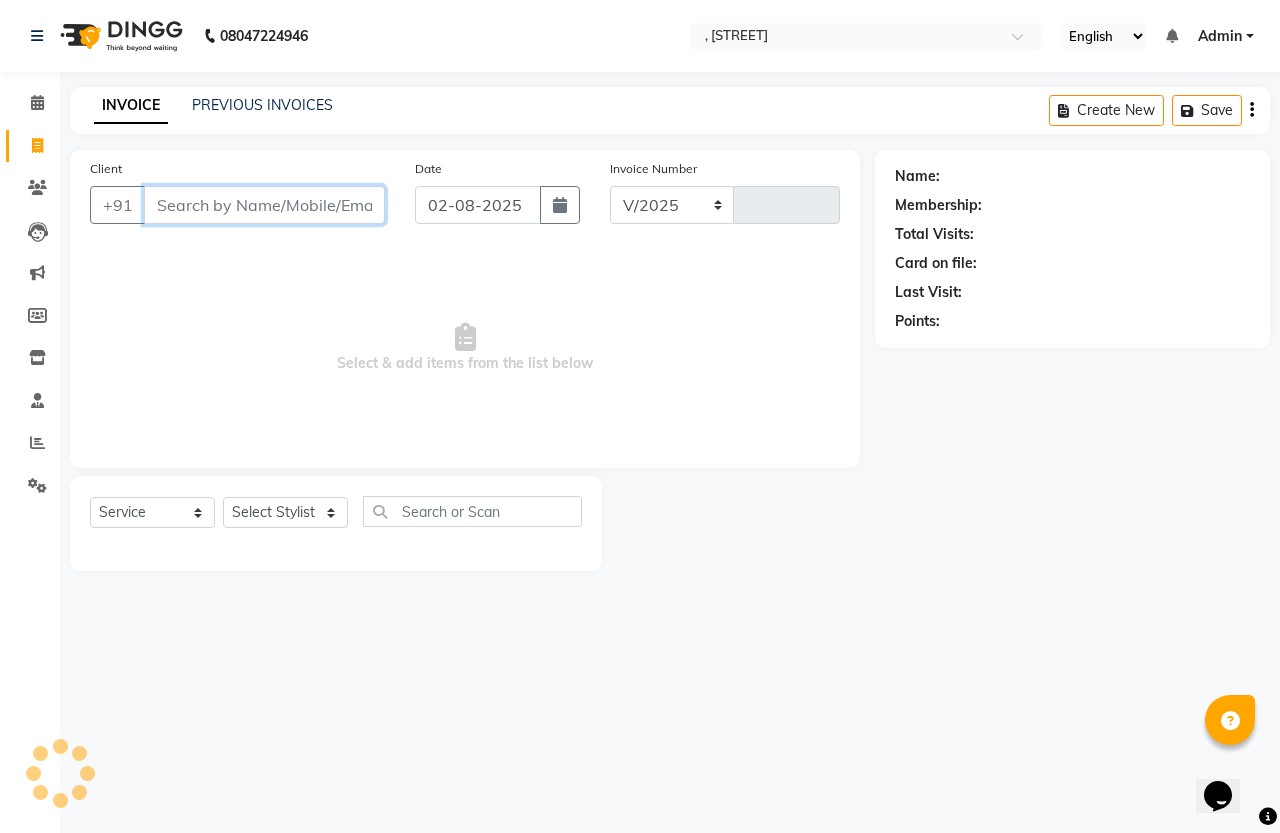 select on "7213" 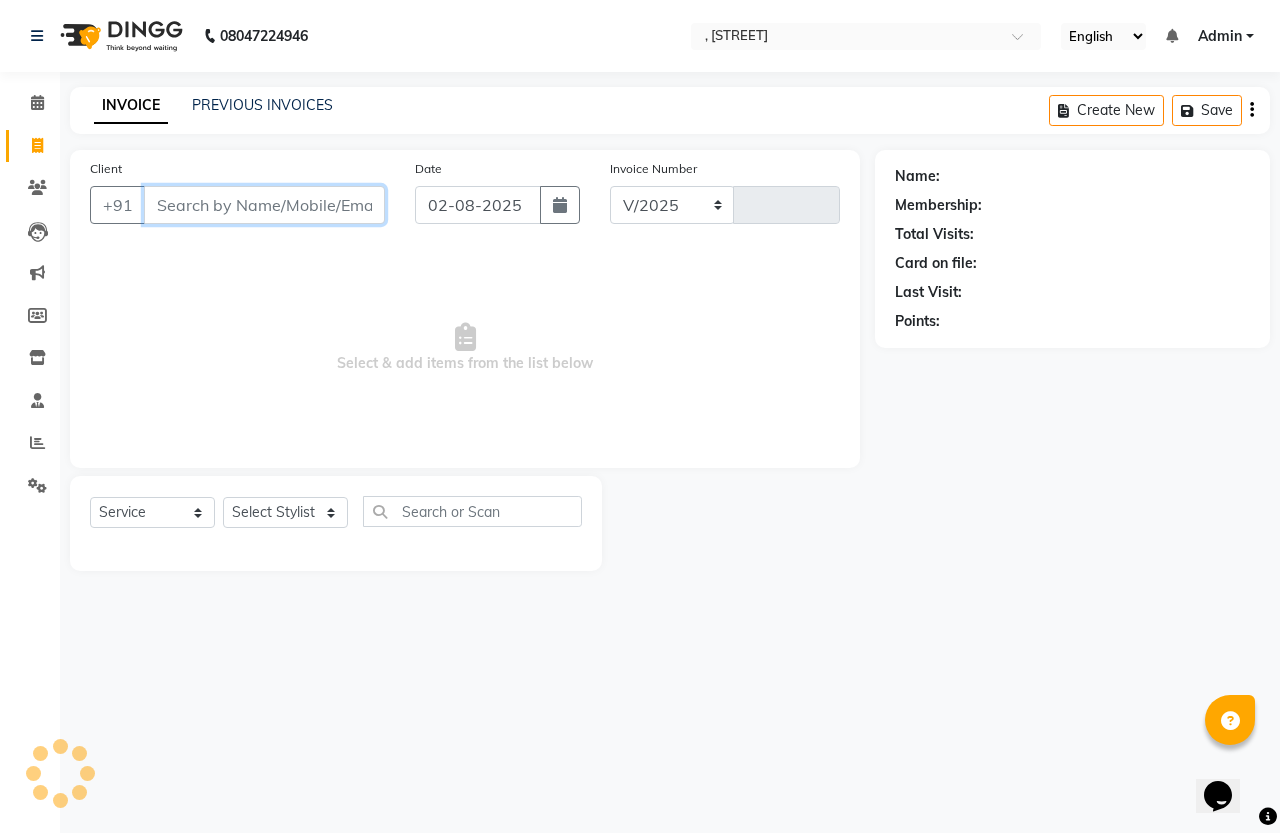 type on "1117" 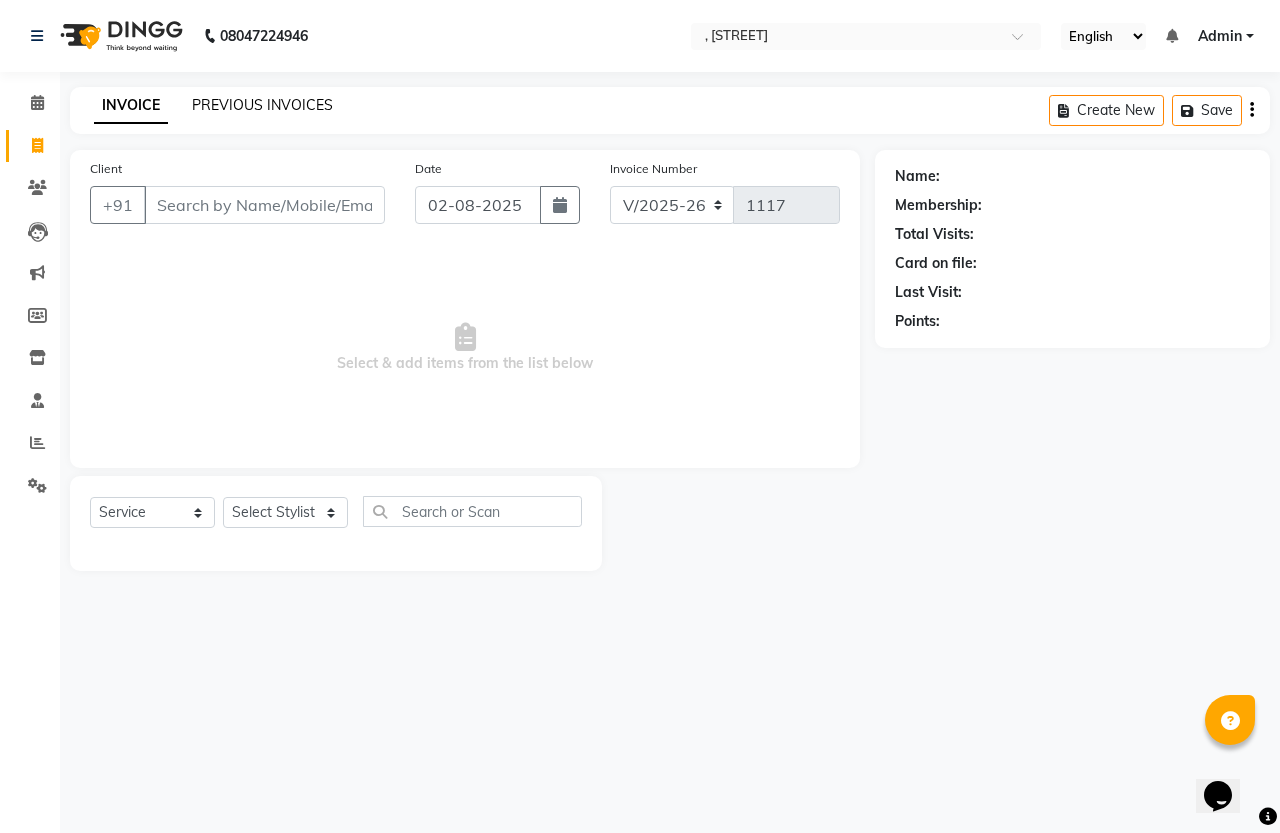 click on "PREVIOUS INVOICES" 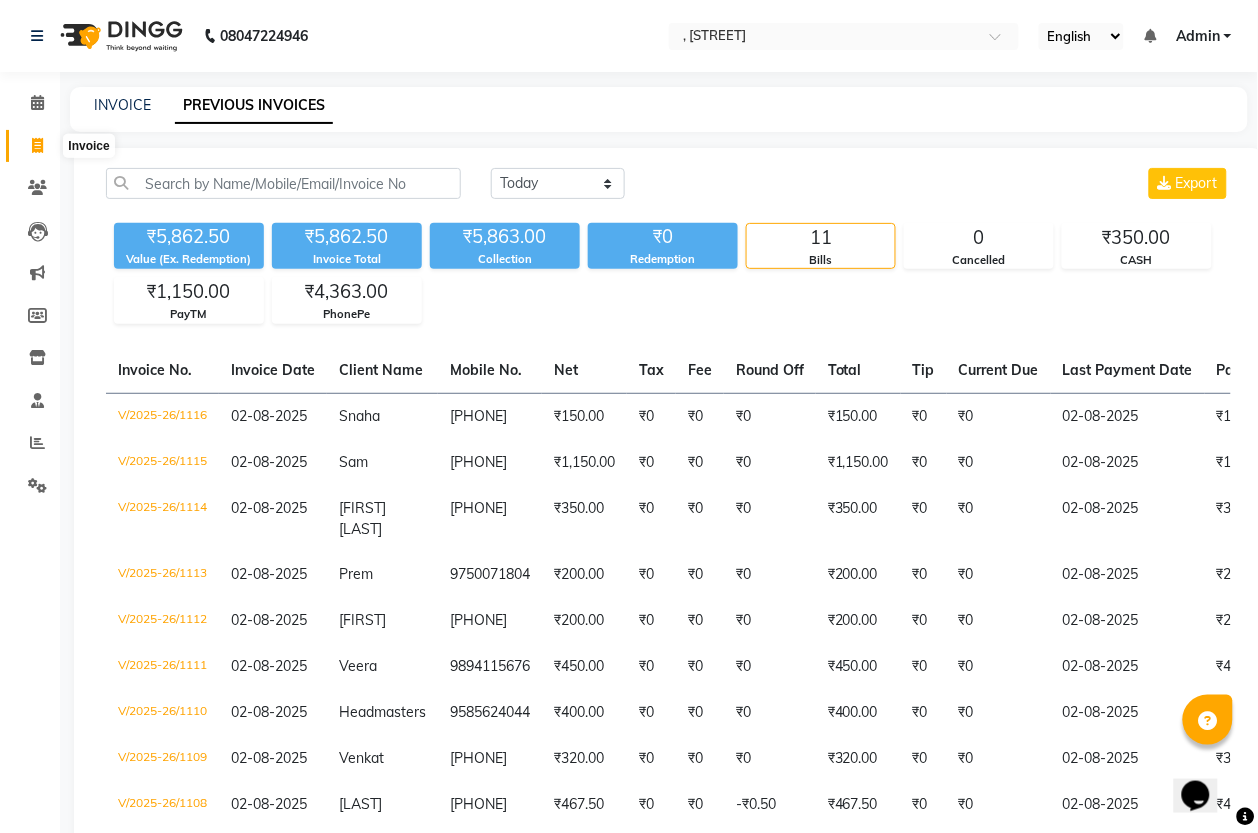 click 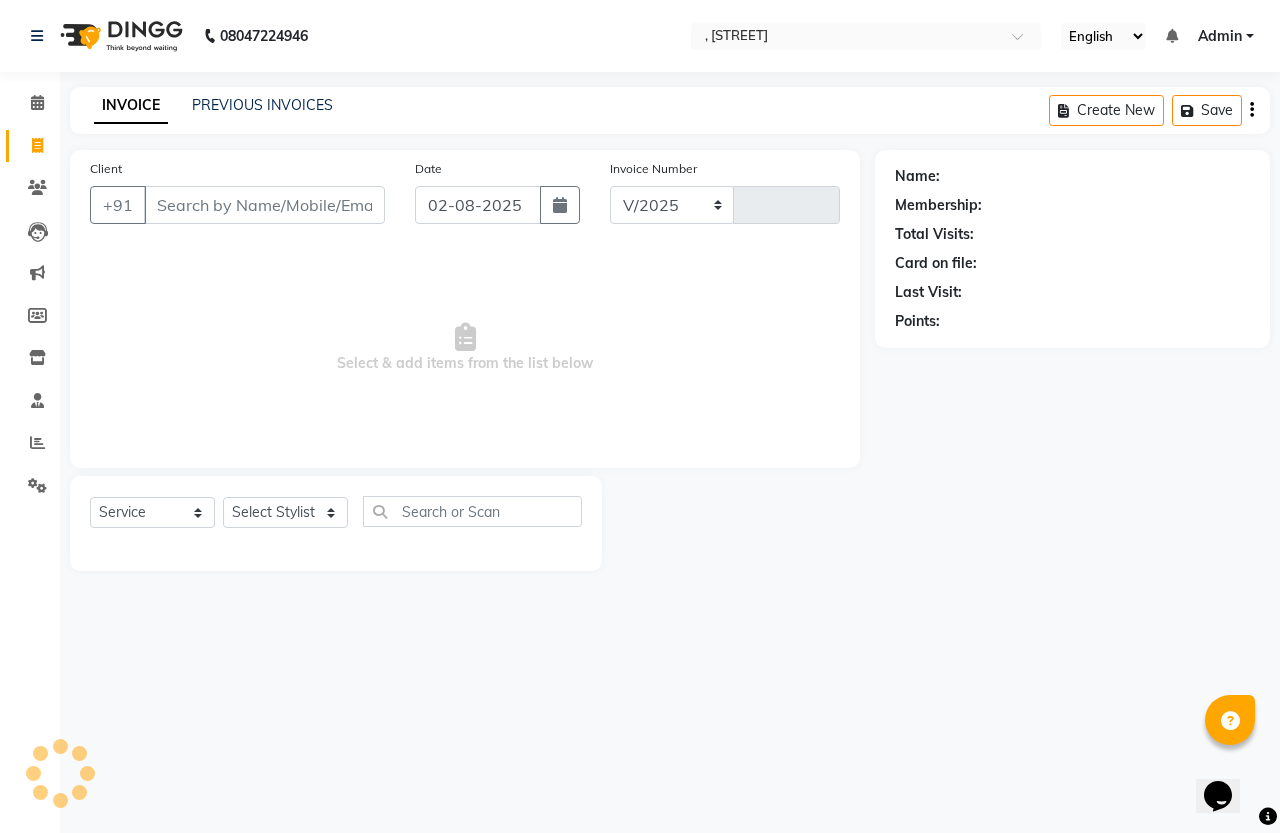 select on "7213" 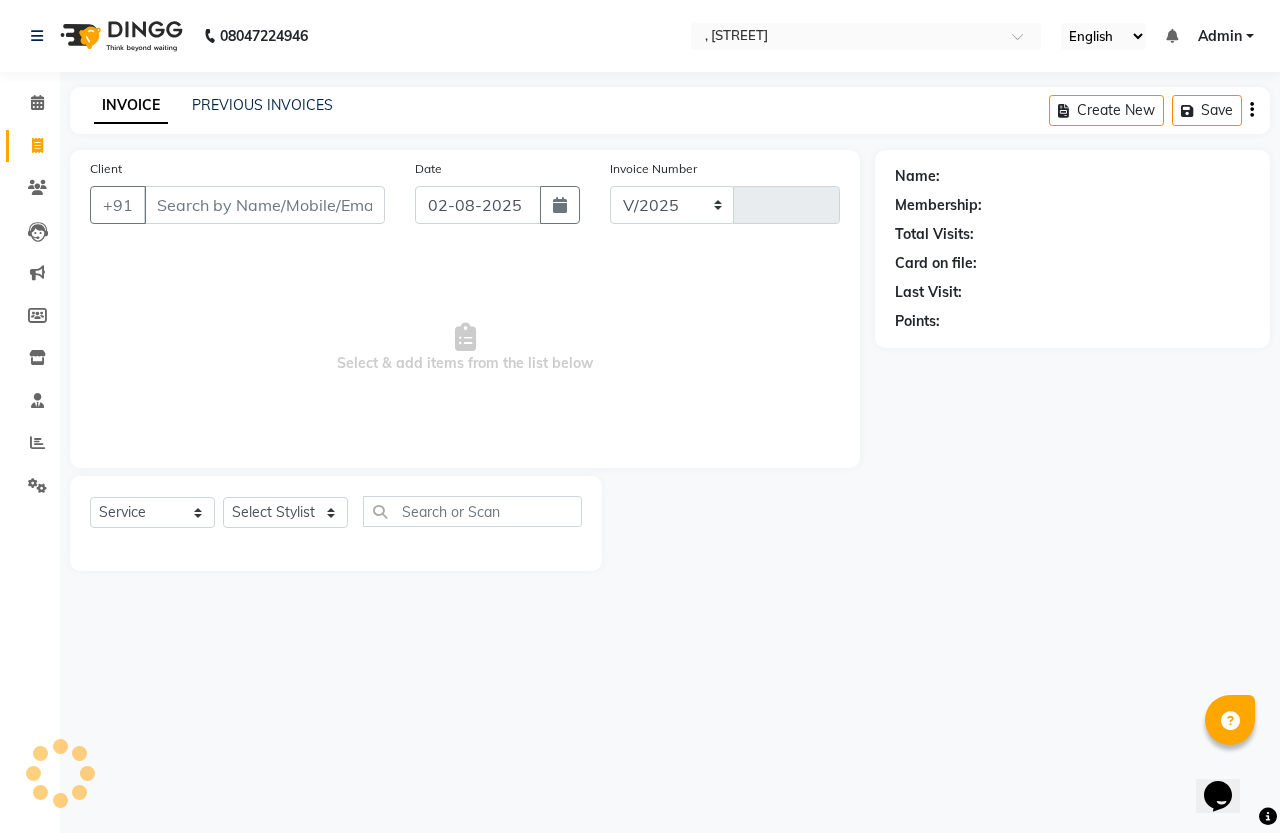 type on "1117" 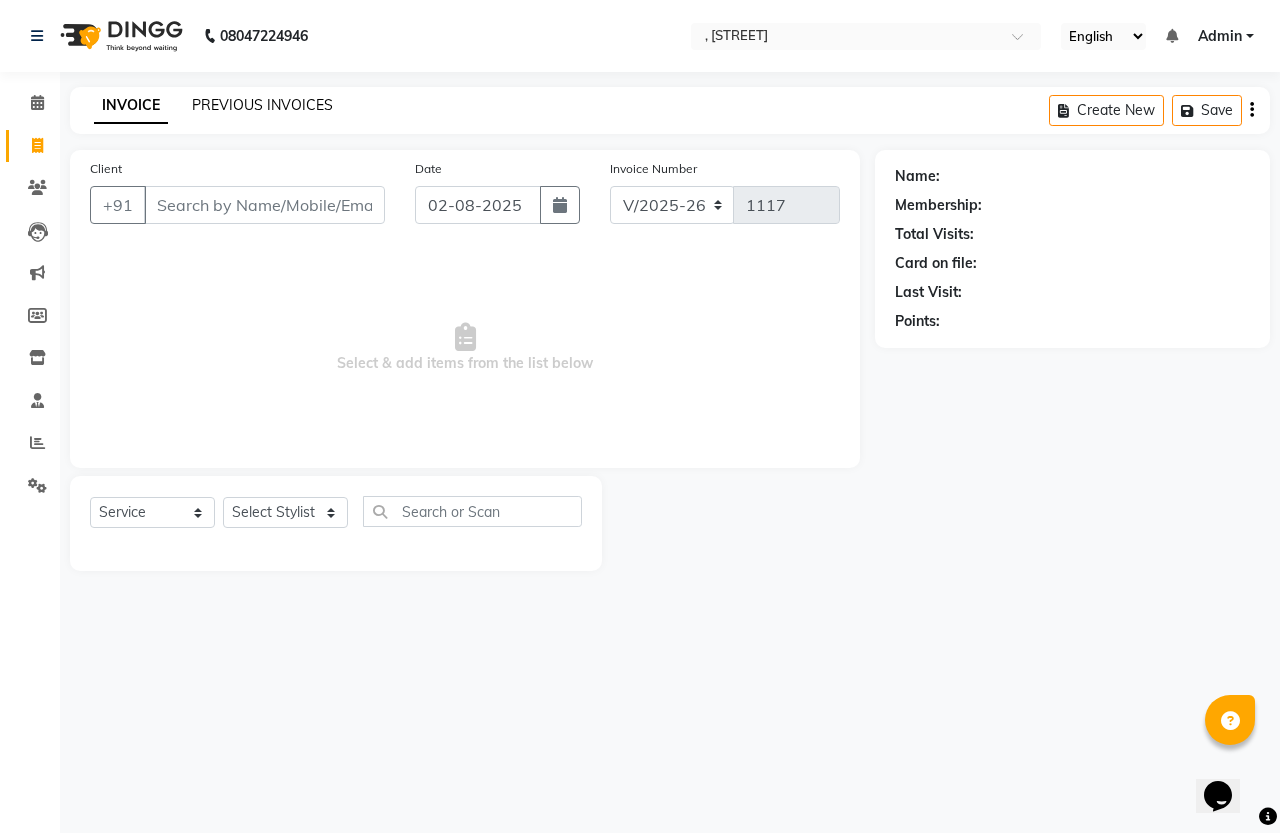 click on "PREVIOUS INVOICES" 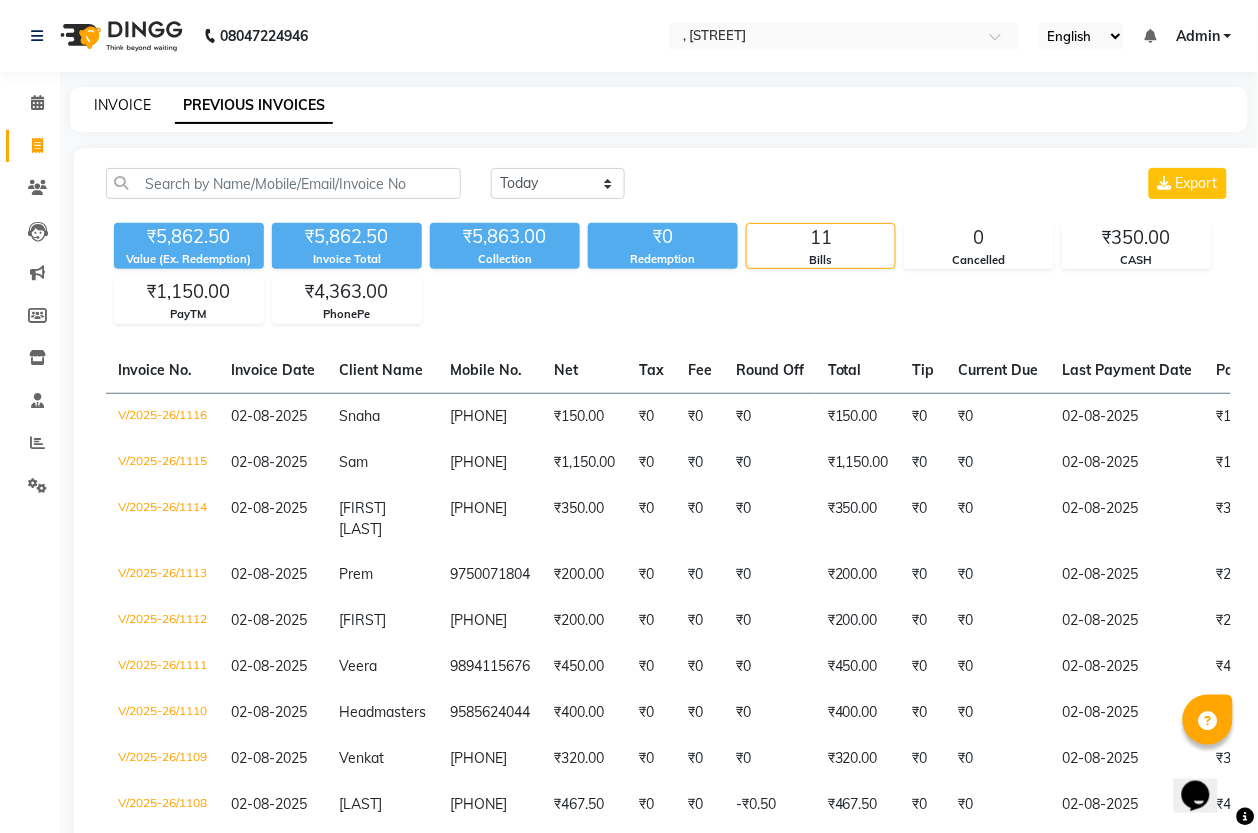 click on "INVOICE" 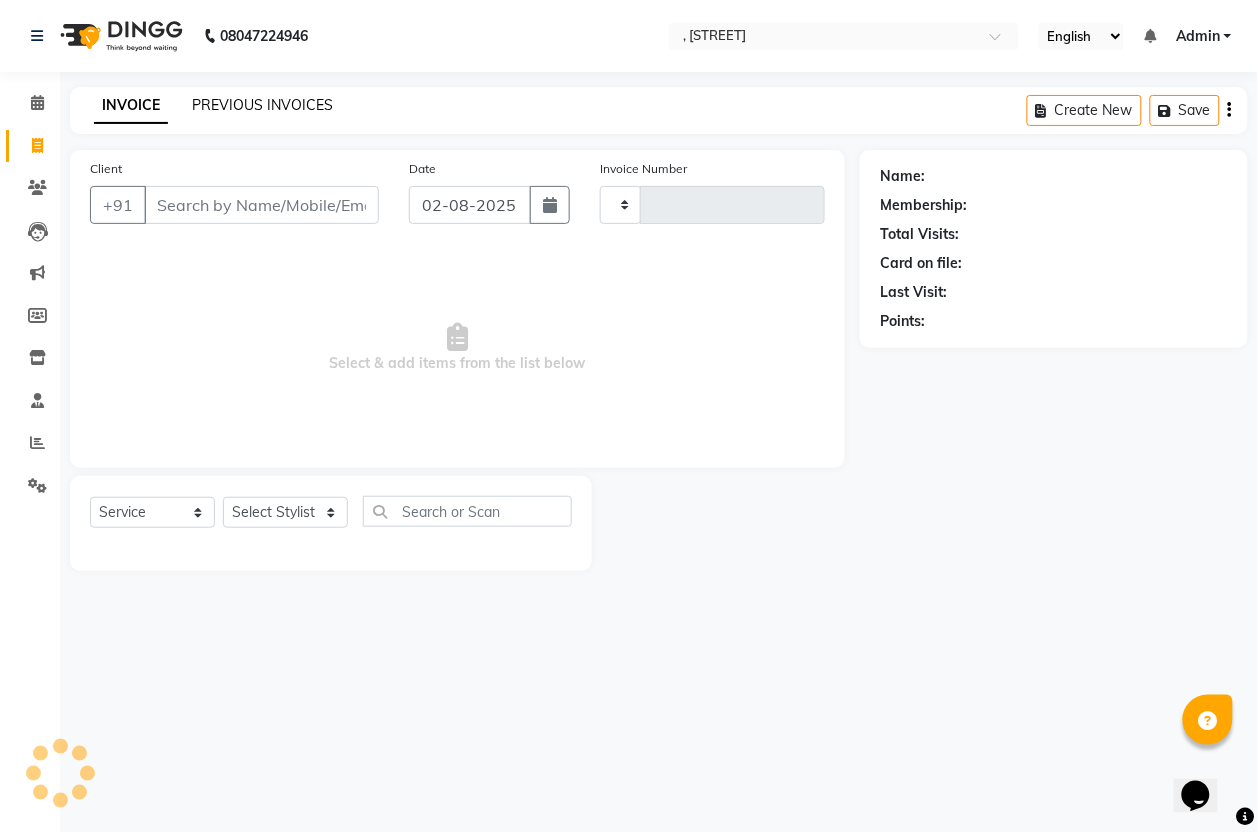 type on "1117" 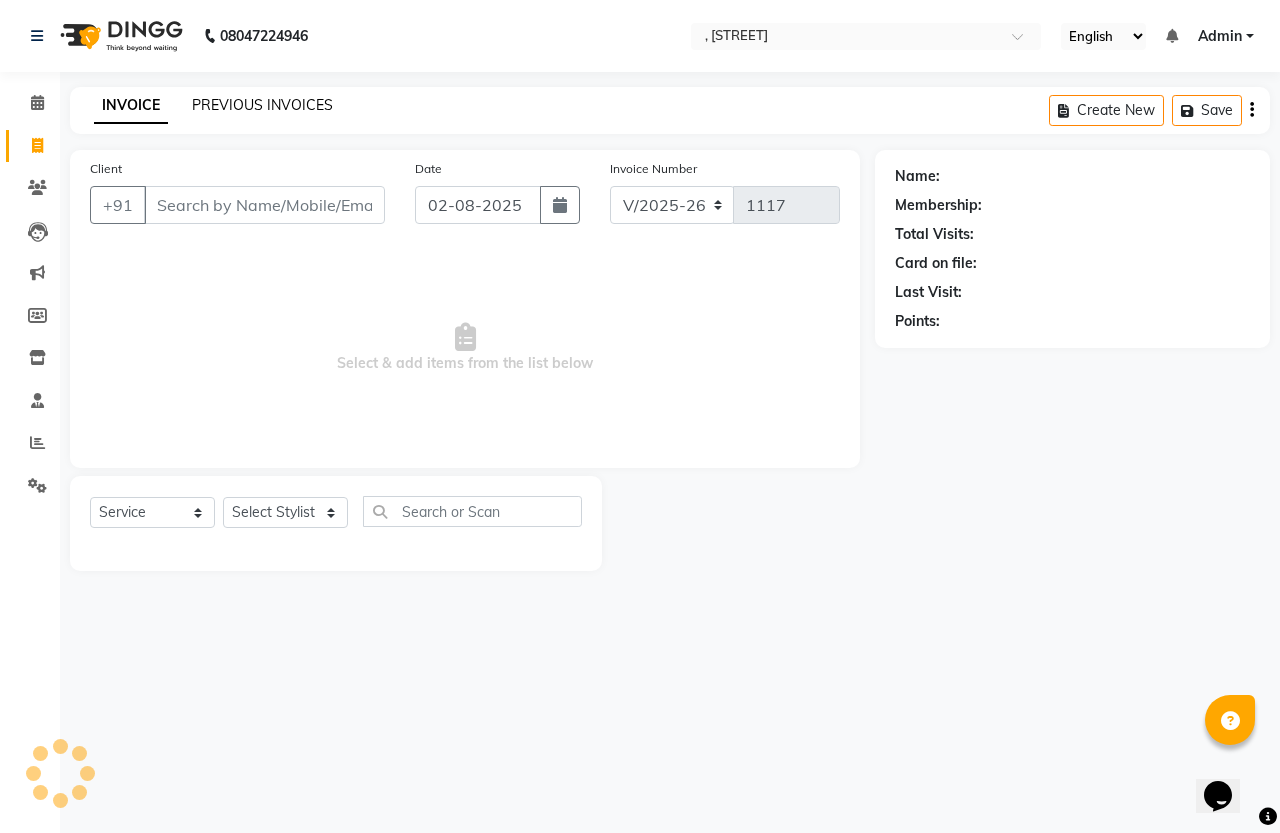 click on "PREVIOUS INVOICES" 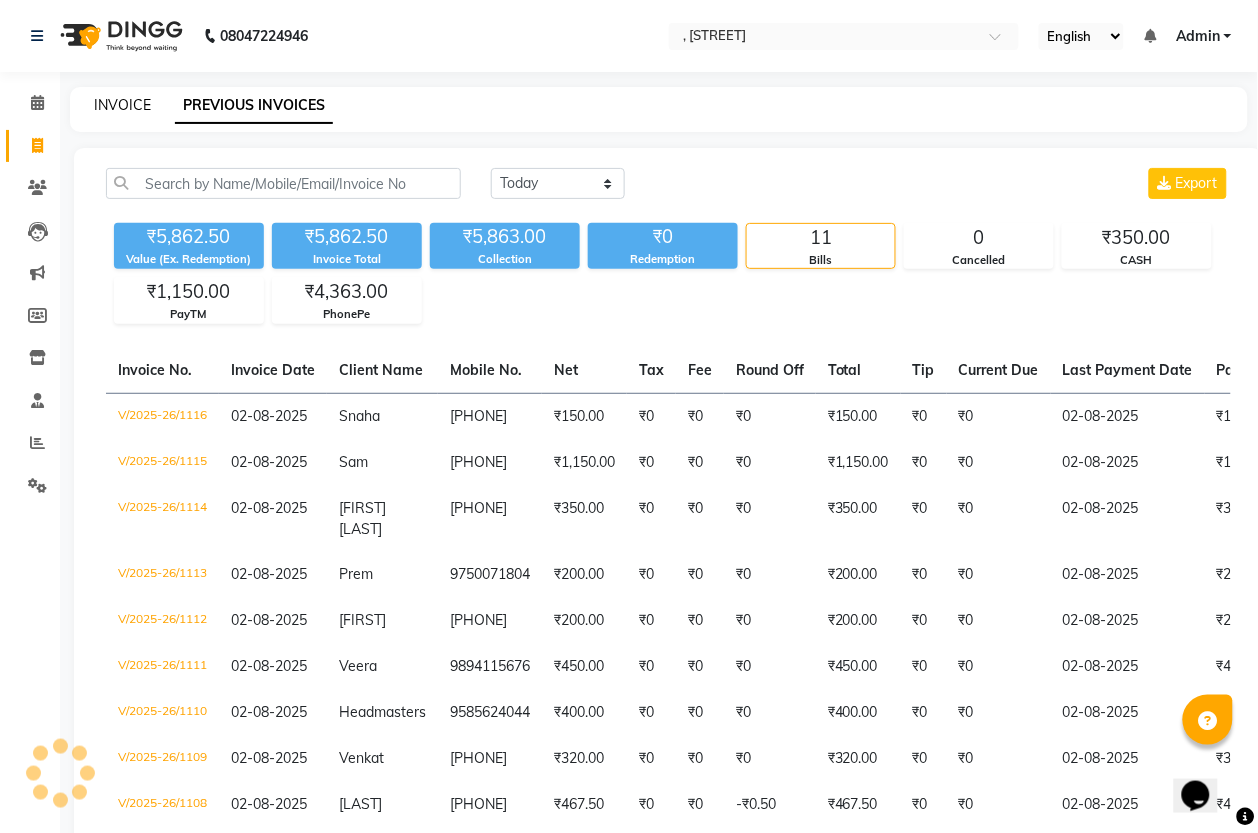 drag, startPoint x: 148, startPoint y: 108, endPoint x: 228, endPoint y: 51, distance: 98.229324 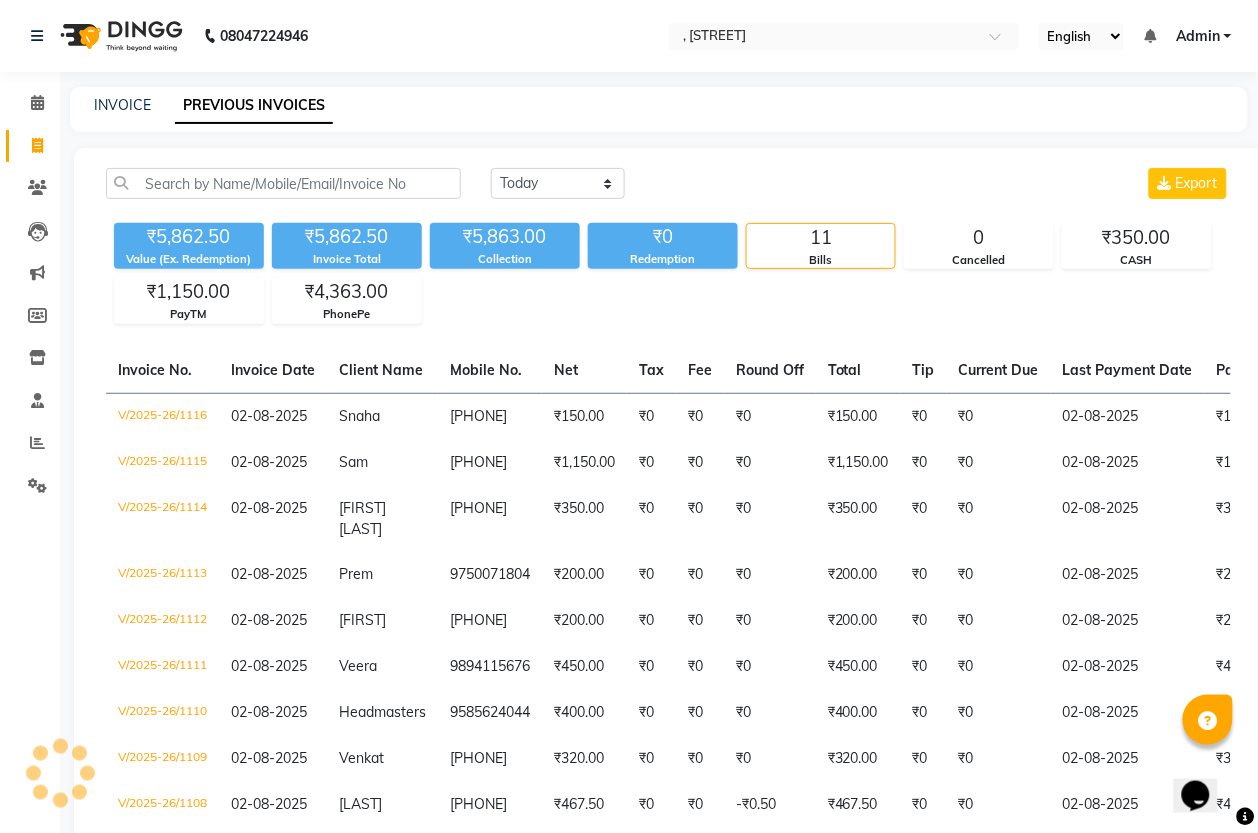select on "service" 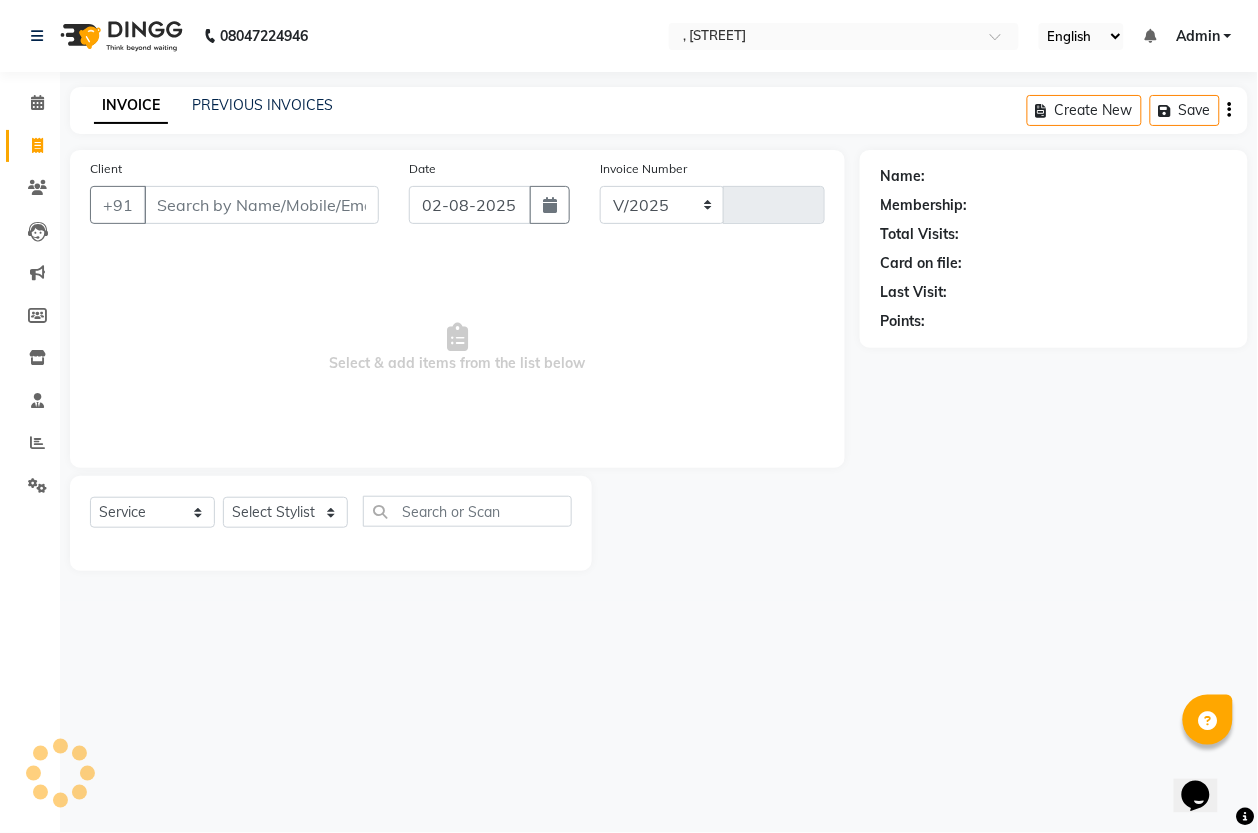 select on "7213" 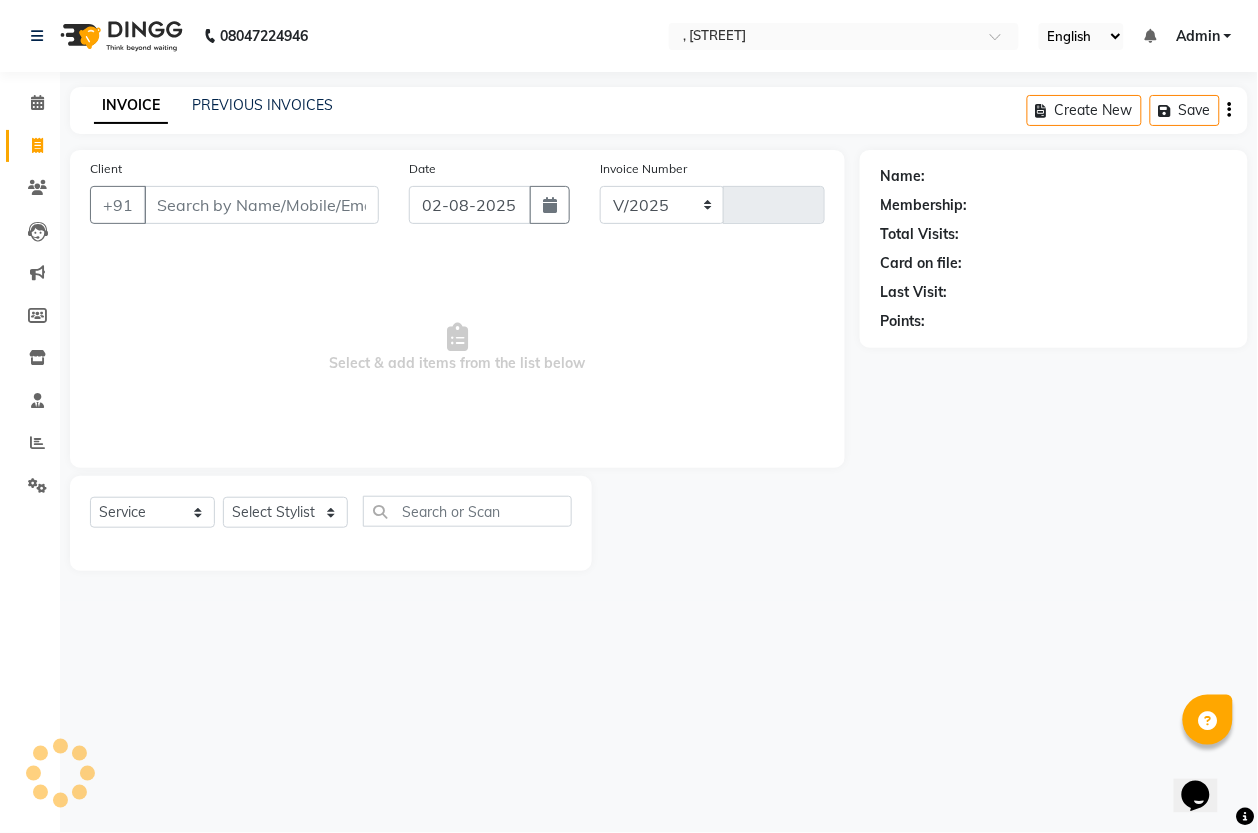 type on "1117" 